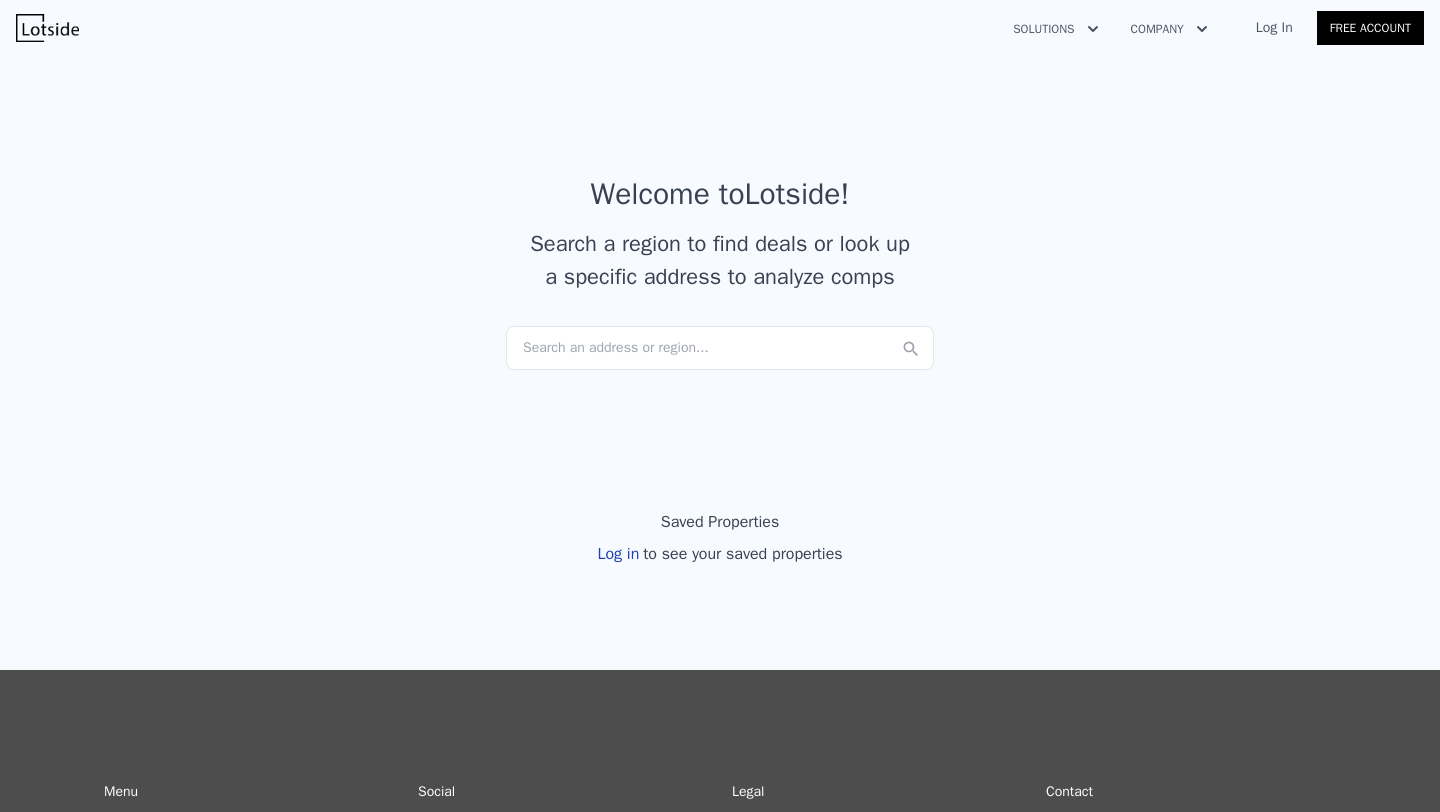 scroll, scrollTop: 0, scrollLeft: 0, axis: both 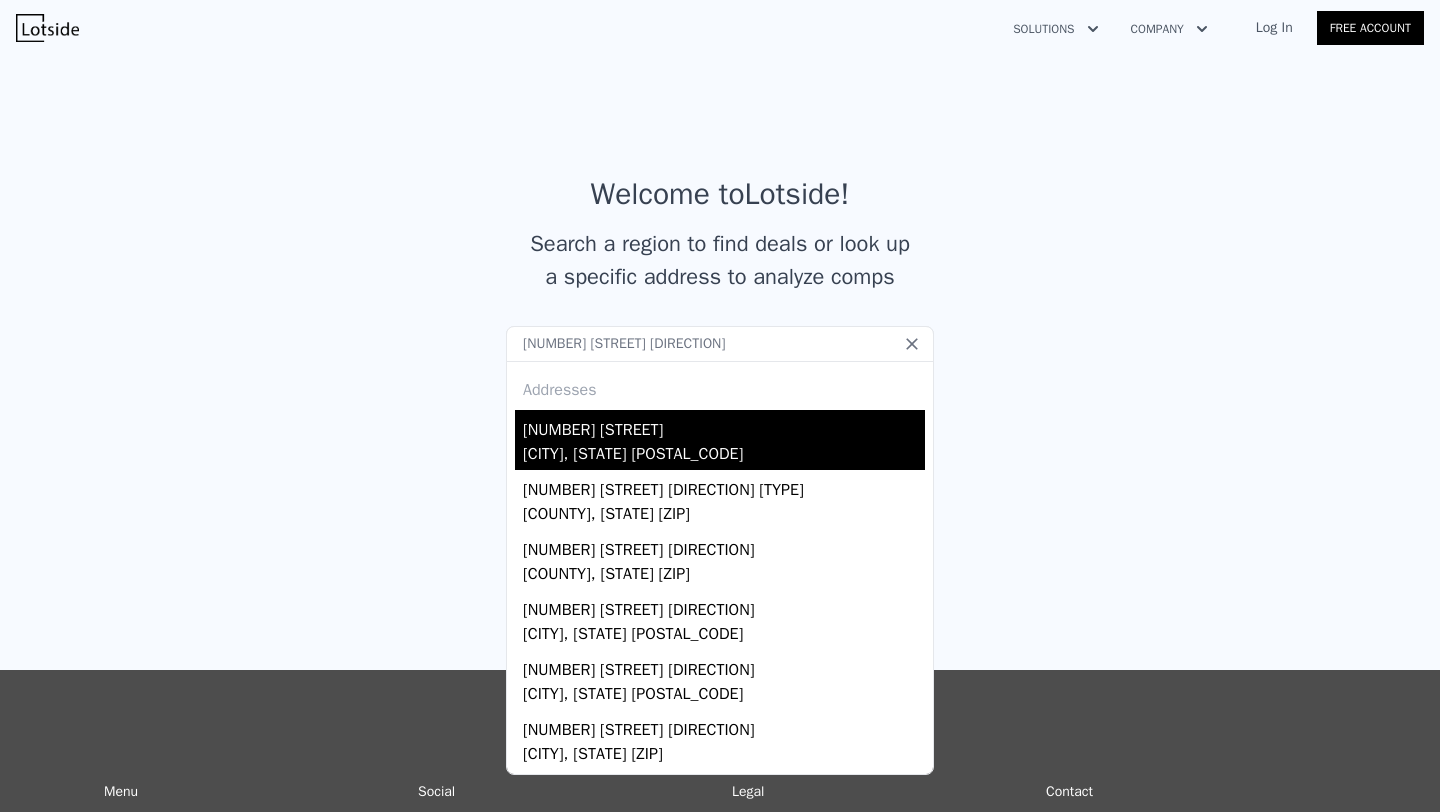type on "[NUMBER] [STREET] [DIRECTION]" 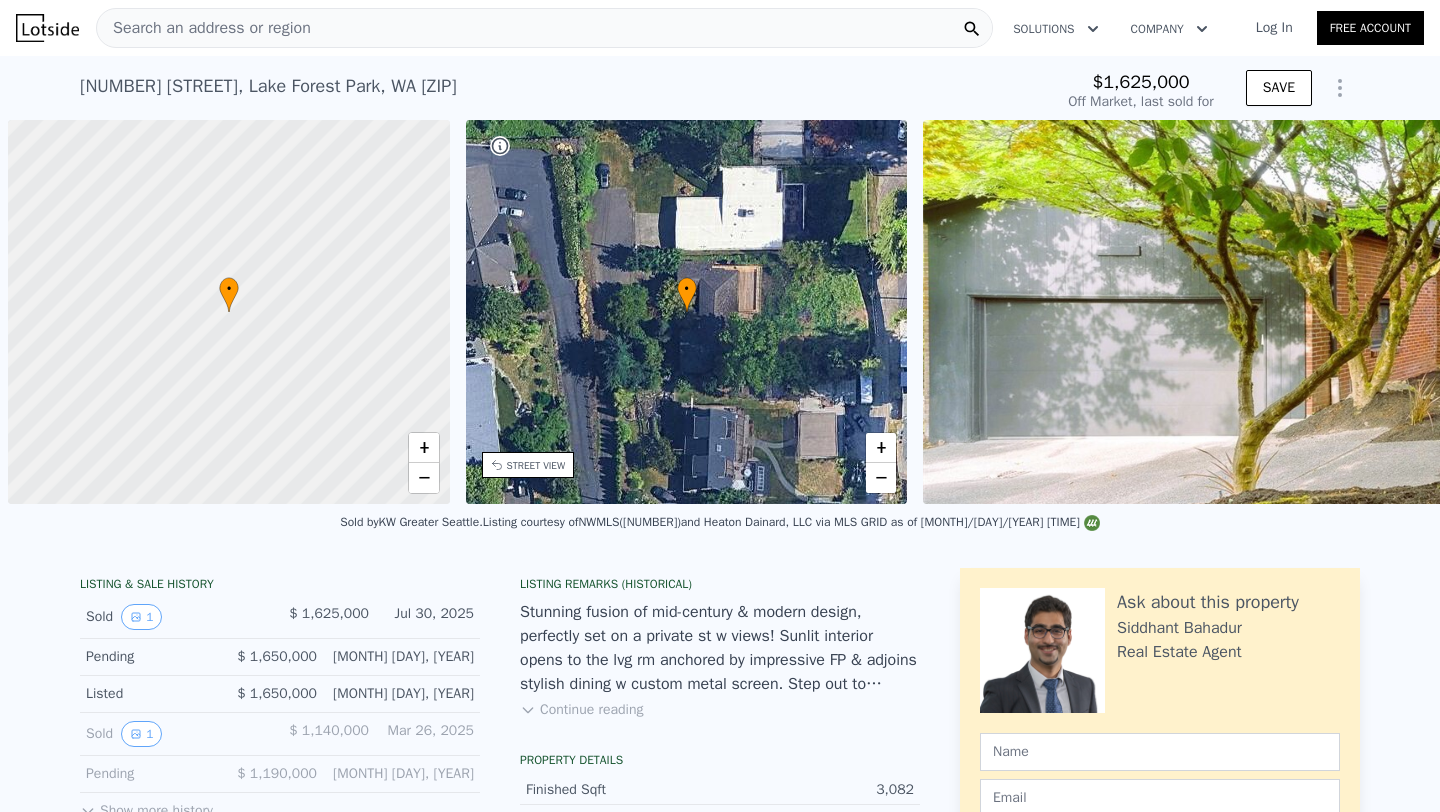 scroll, scrollTop: 0, scrollLeft: 8, axis: horizontal 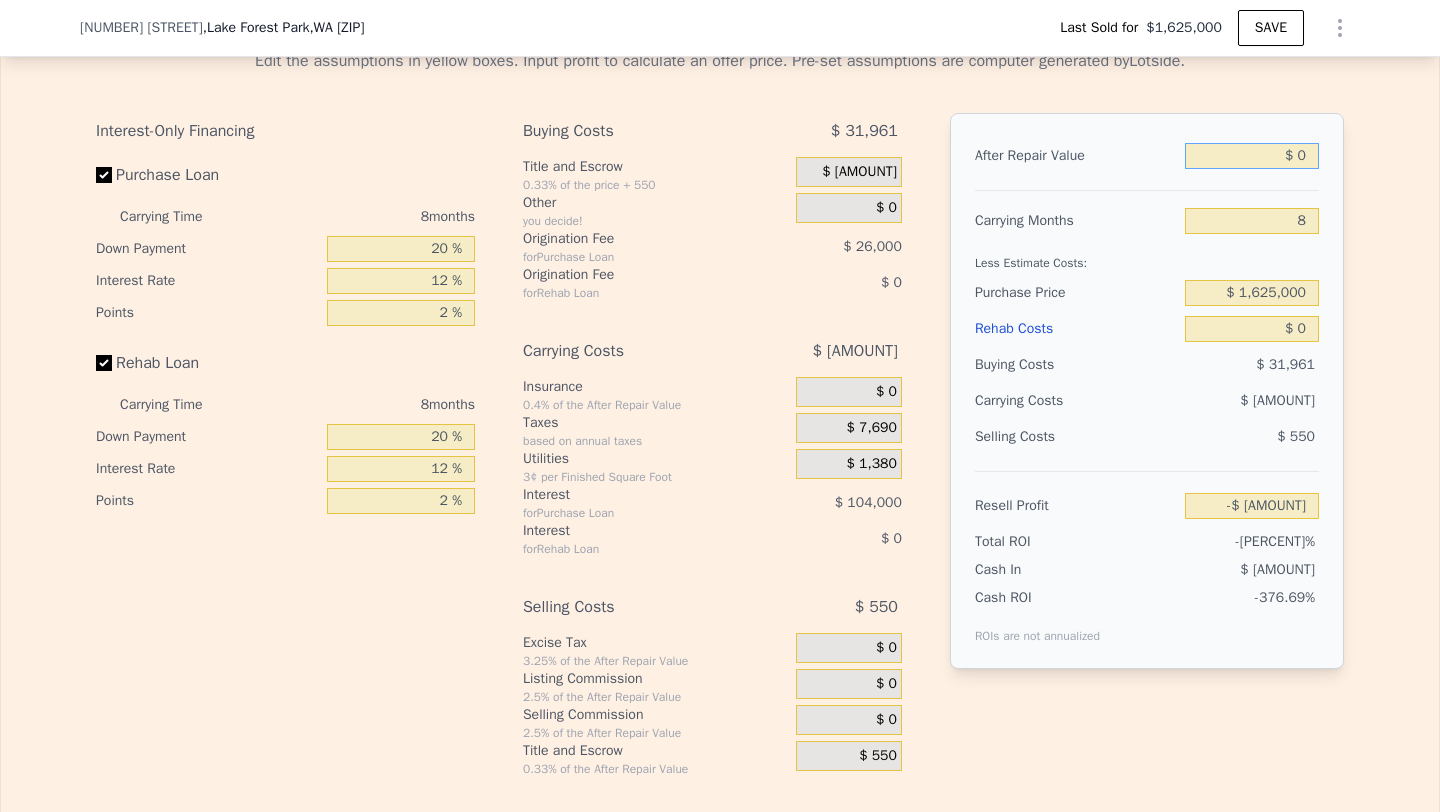 click on "$ 0" at bounding box center (1252, 156) 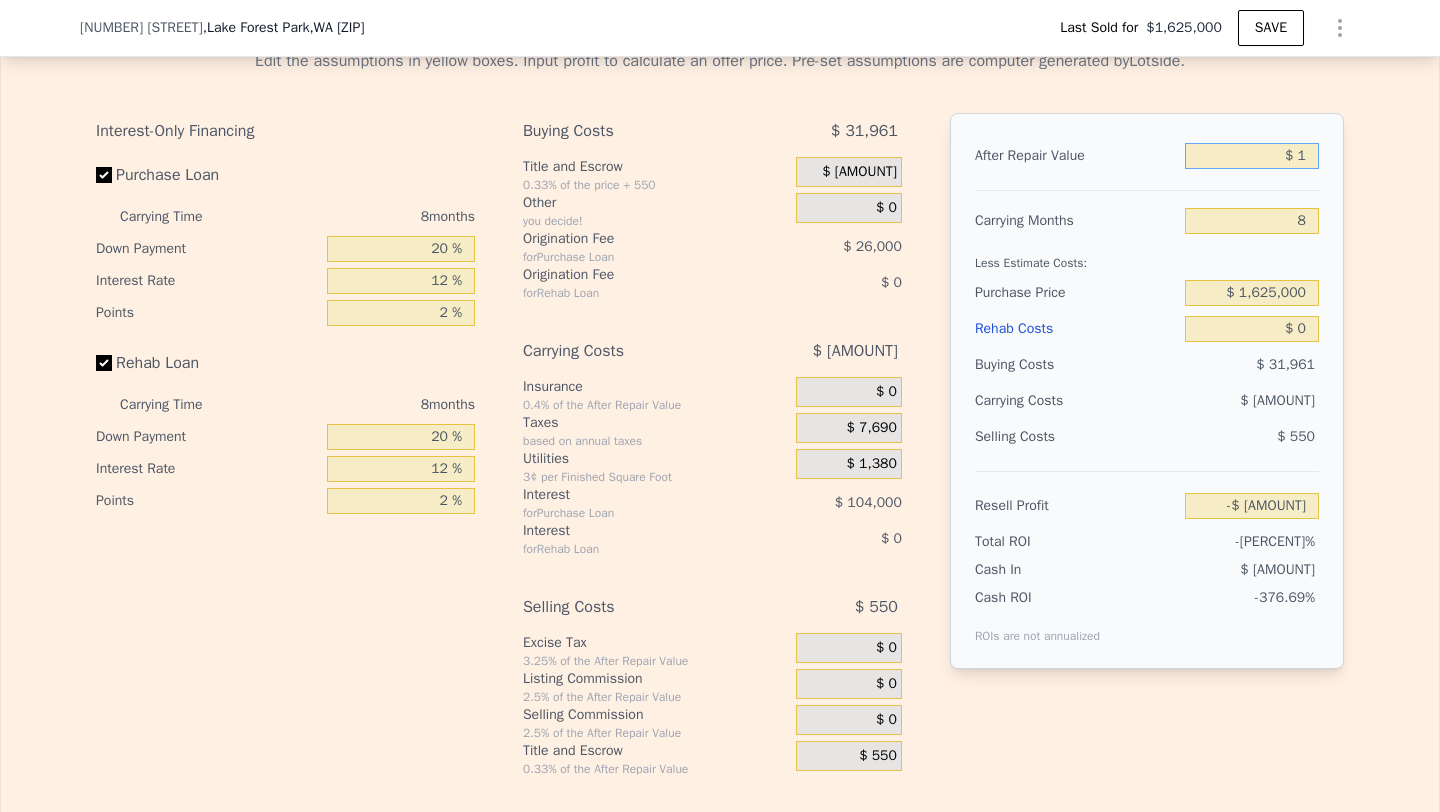 type on "-$ [AMOUNT]" 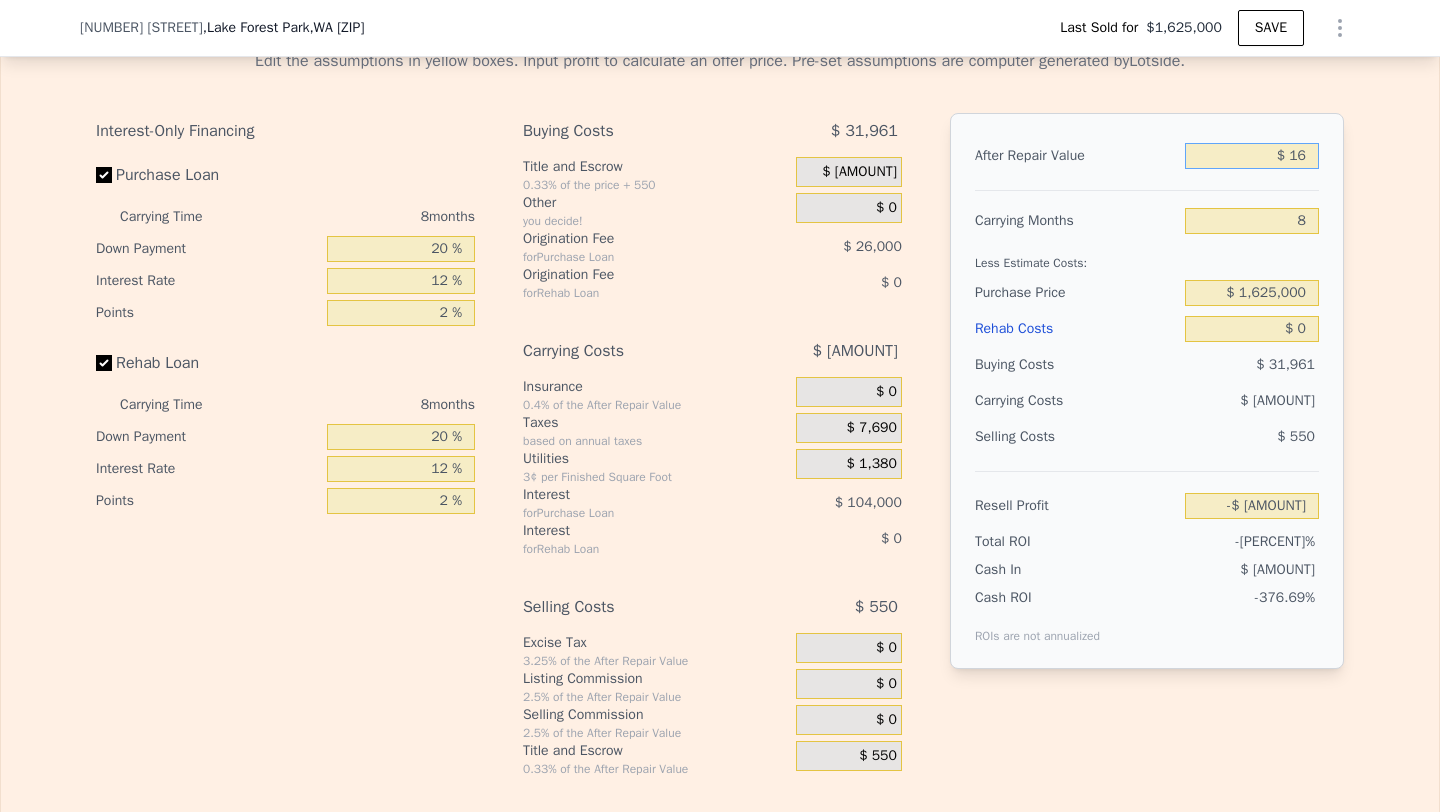 type on "-$ [AMOUNT]" 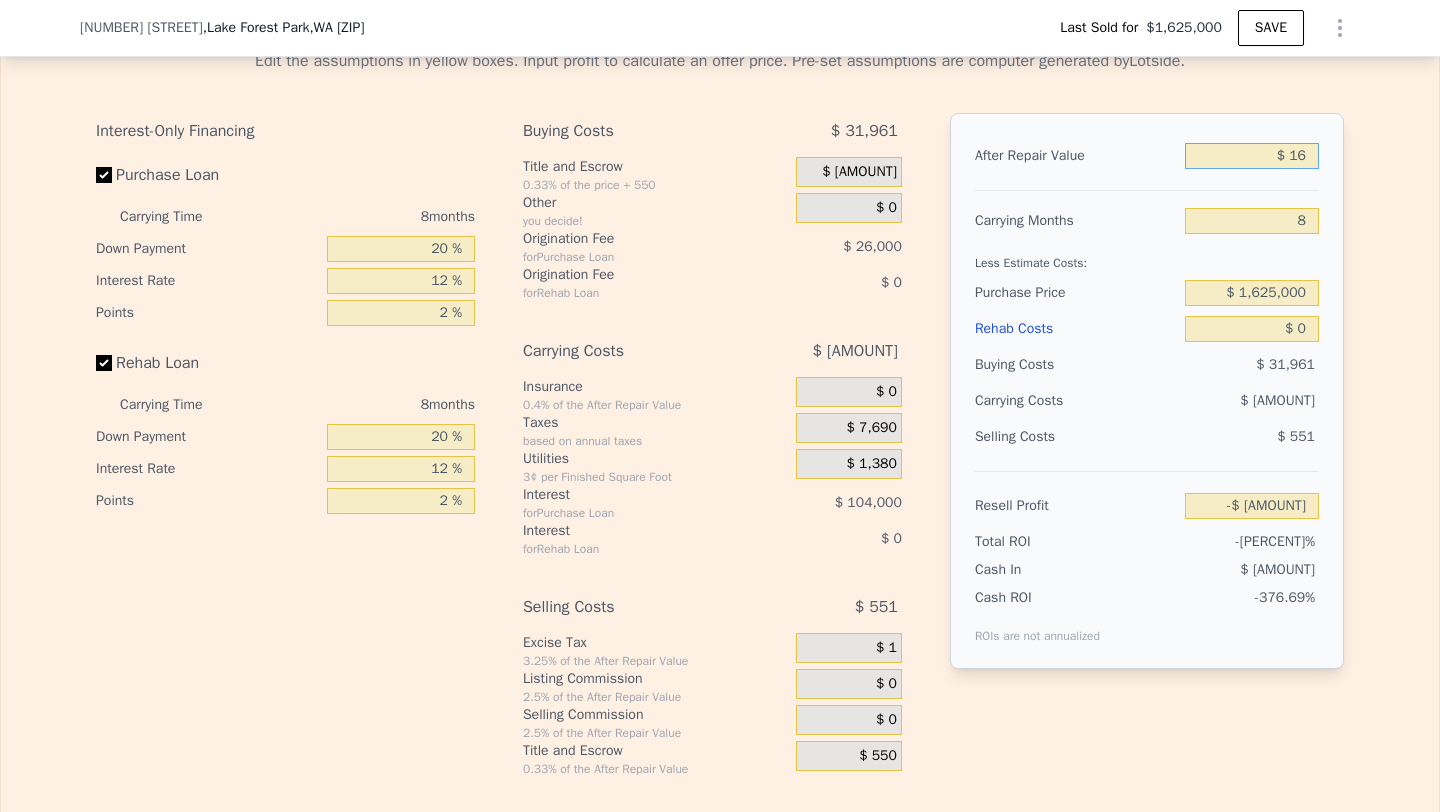 type on "$ 162" 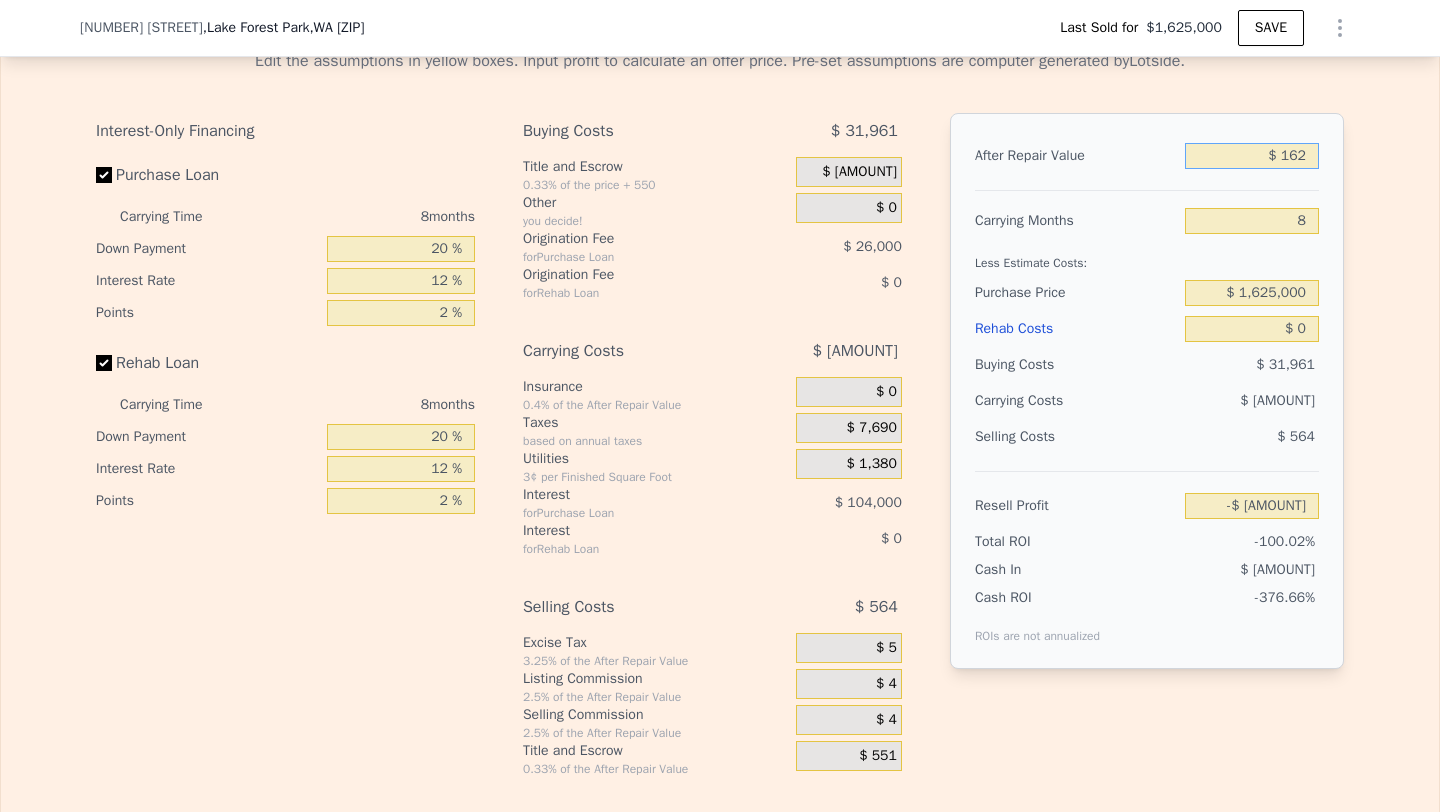 type on "-$ [AMOUNT]" 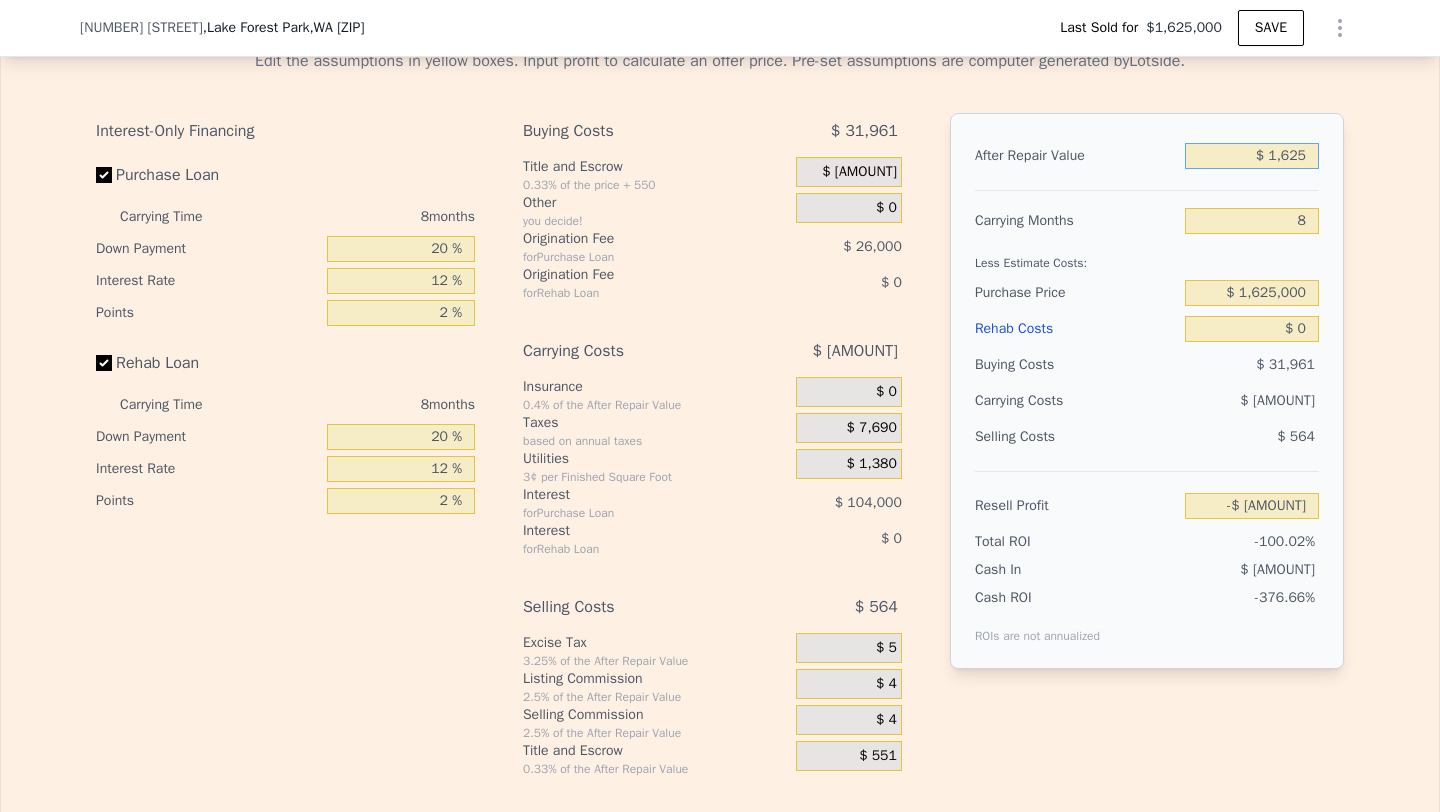 type on "-$ [AMOUNT]" 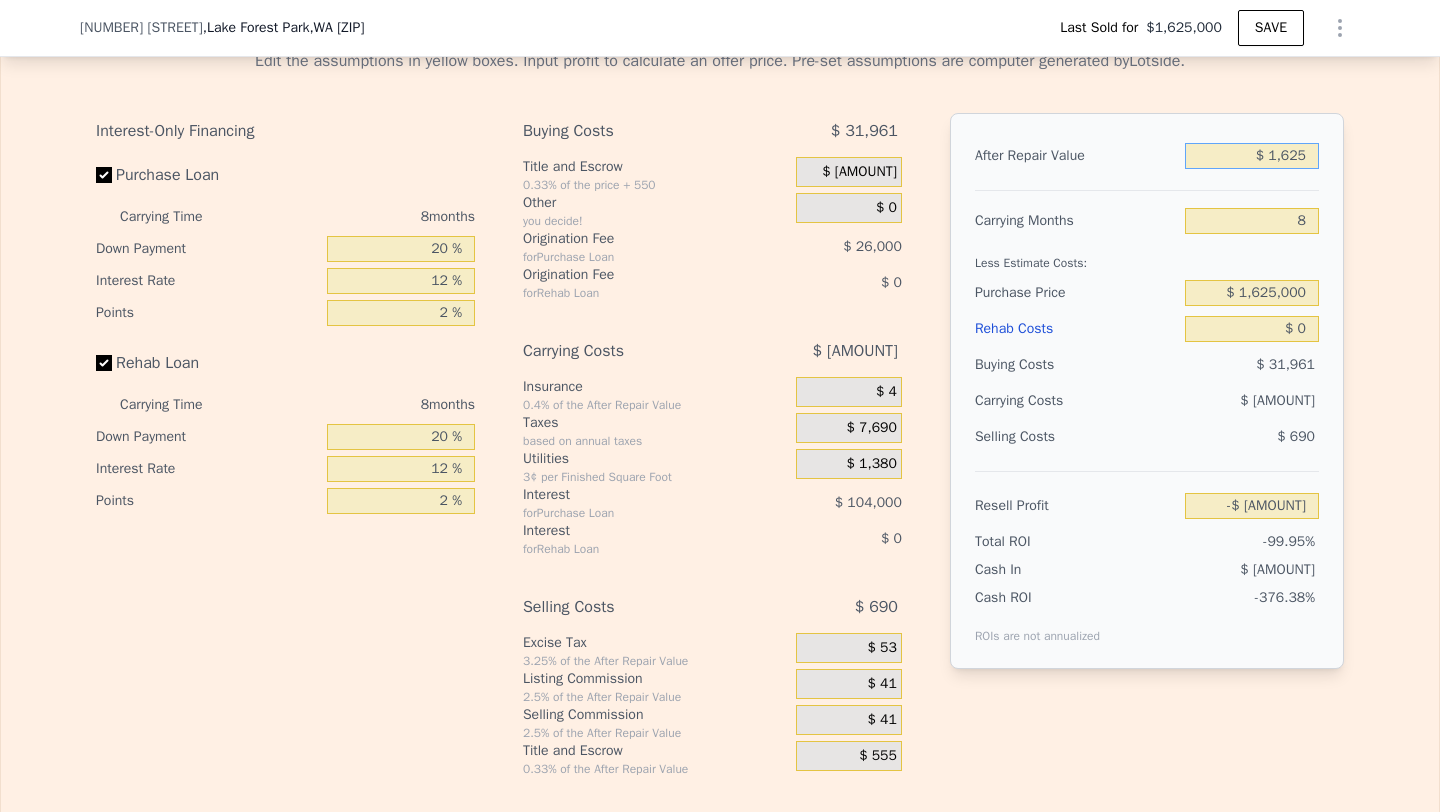 type on "$ 16,250" 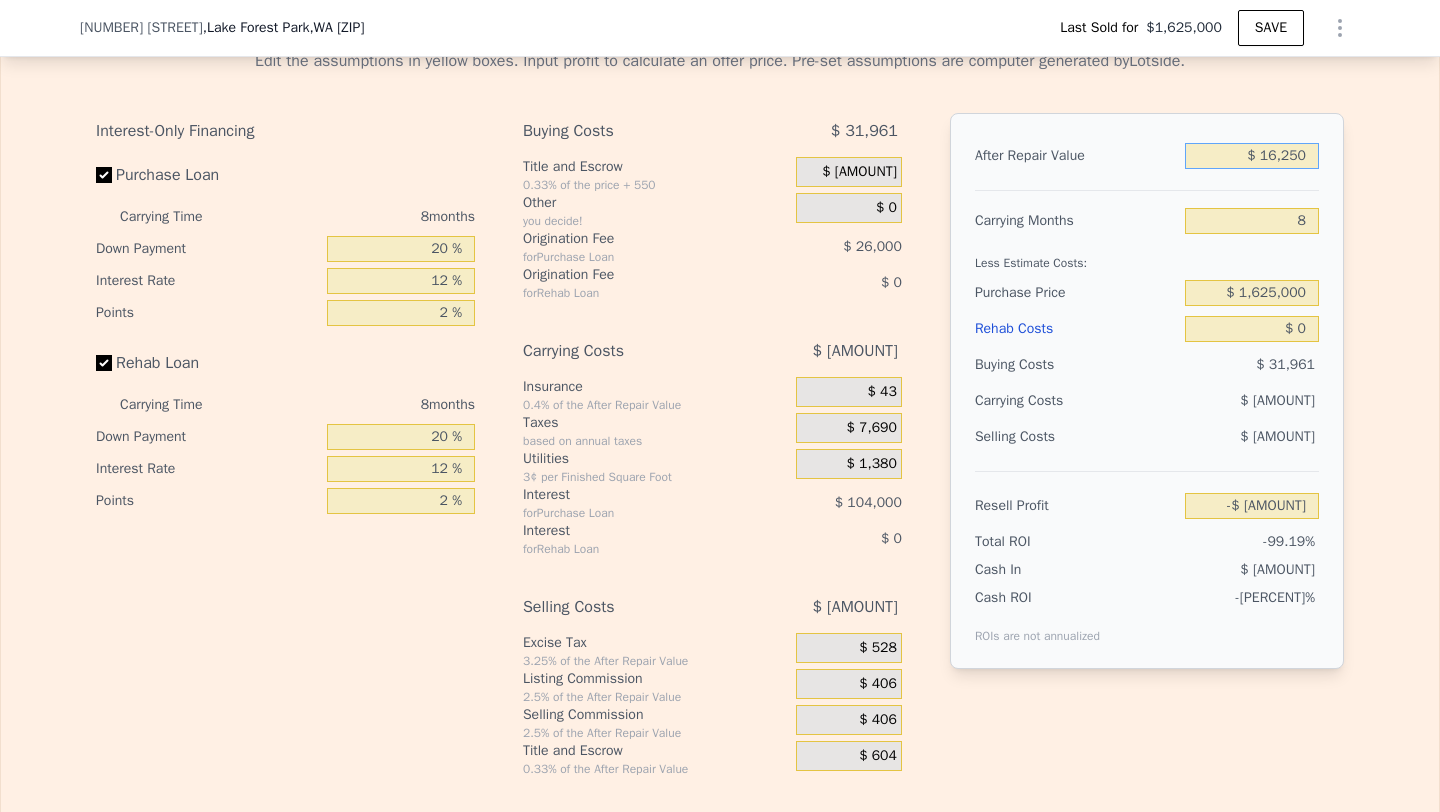 type on "-$ [AMOUNT]" 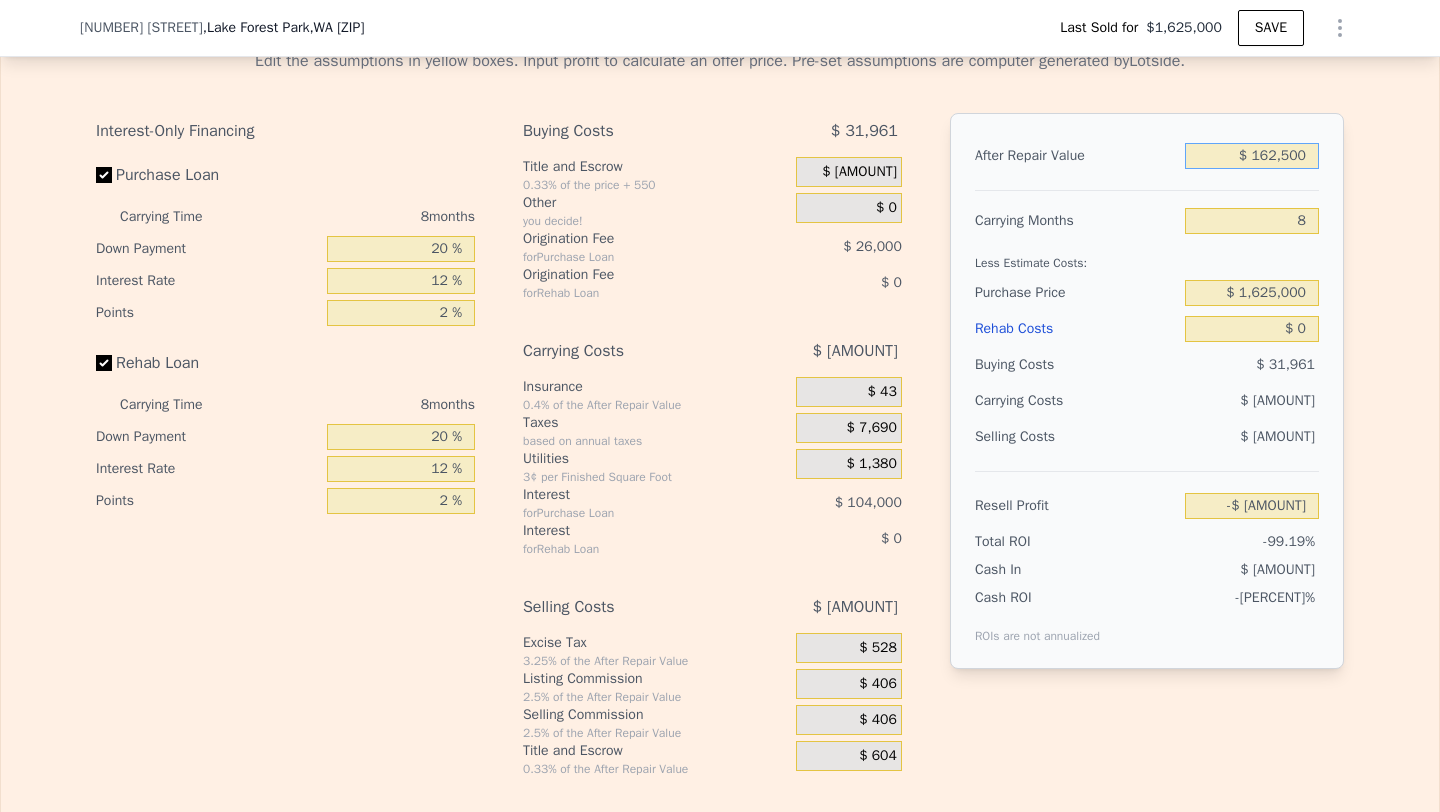 type on "-$ [AMOUNT]" 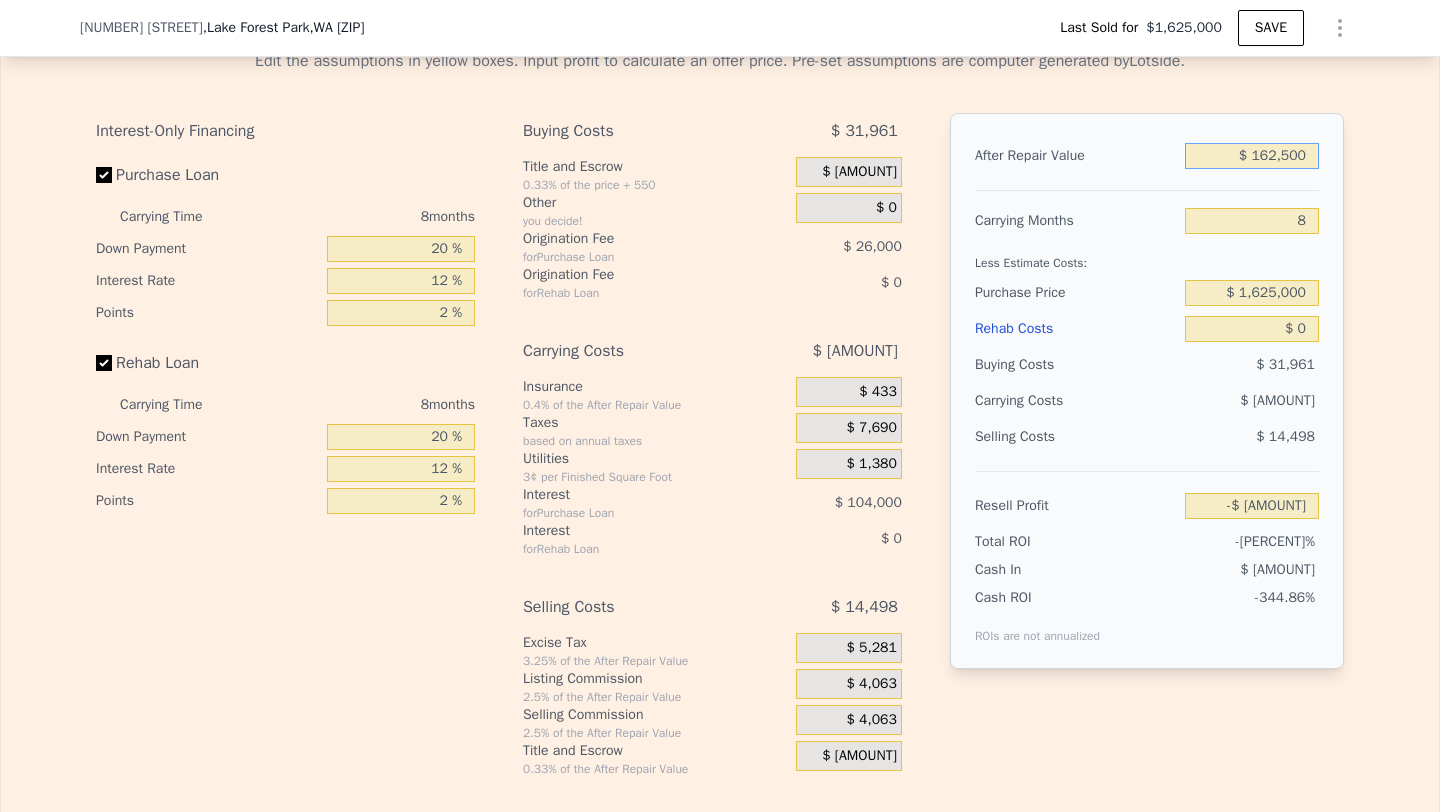 type on "$ 1,625,000" 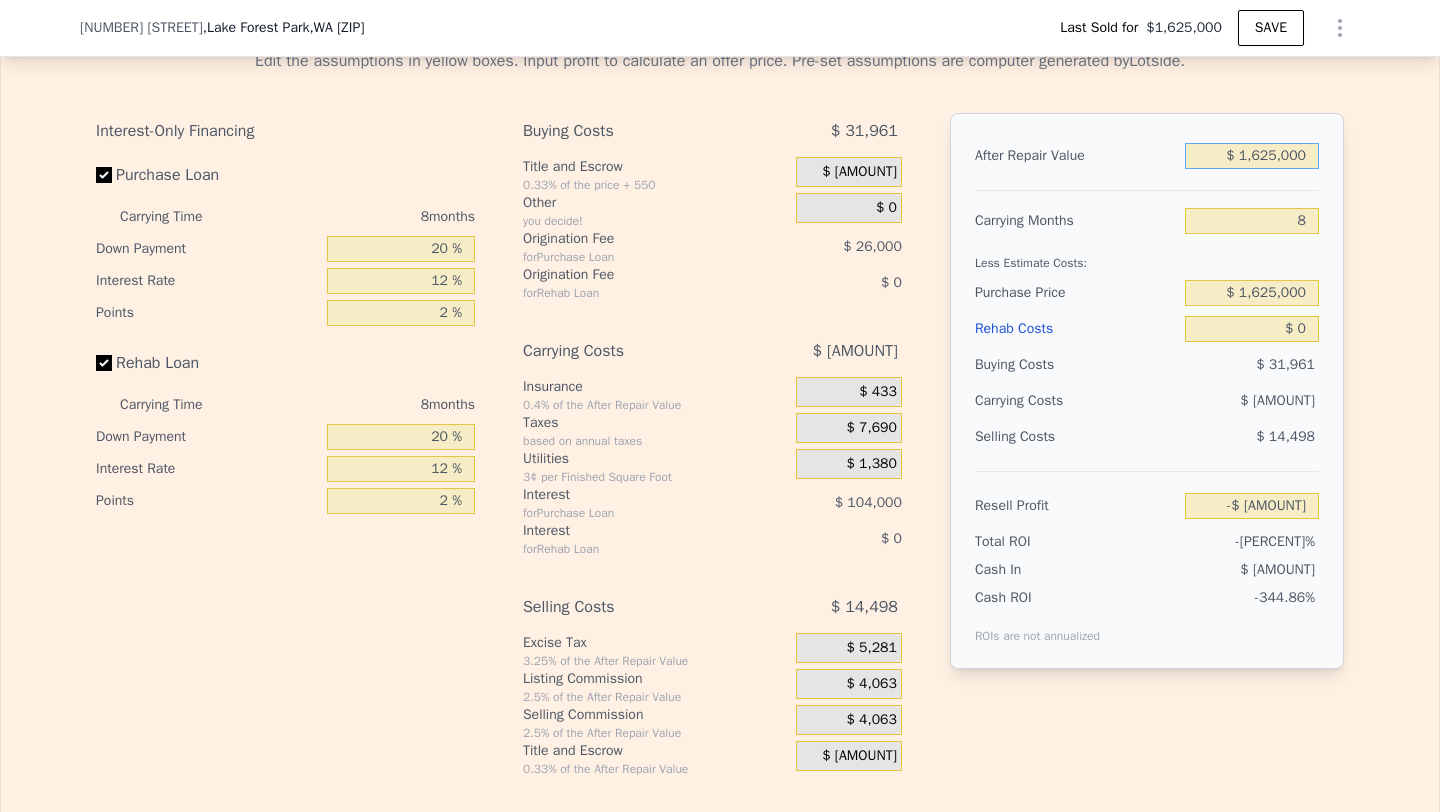 type on "-$ [AMOUNT]" 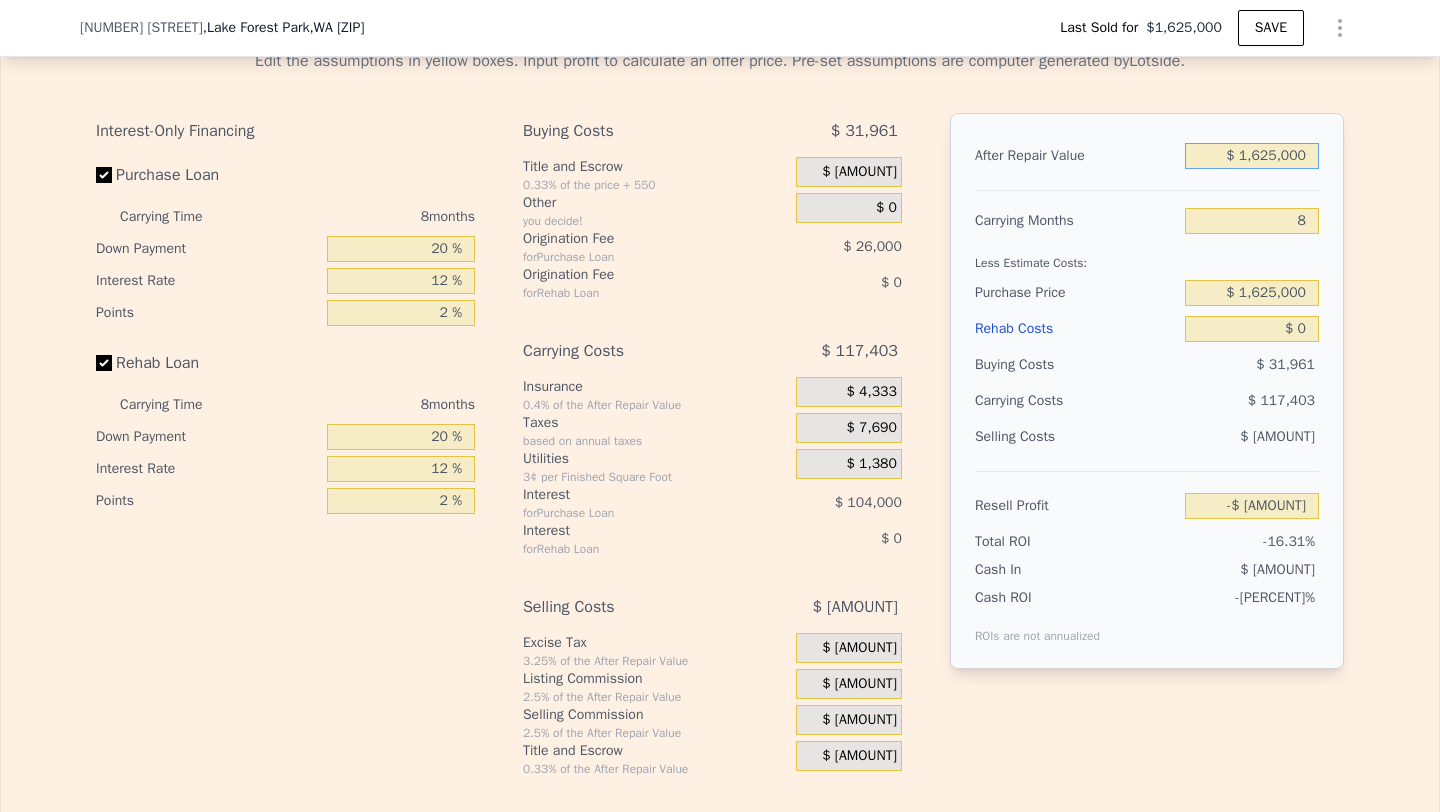 type on "$ 1,625,000" 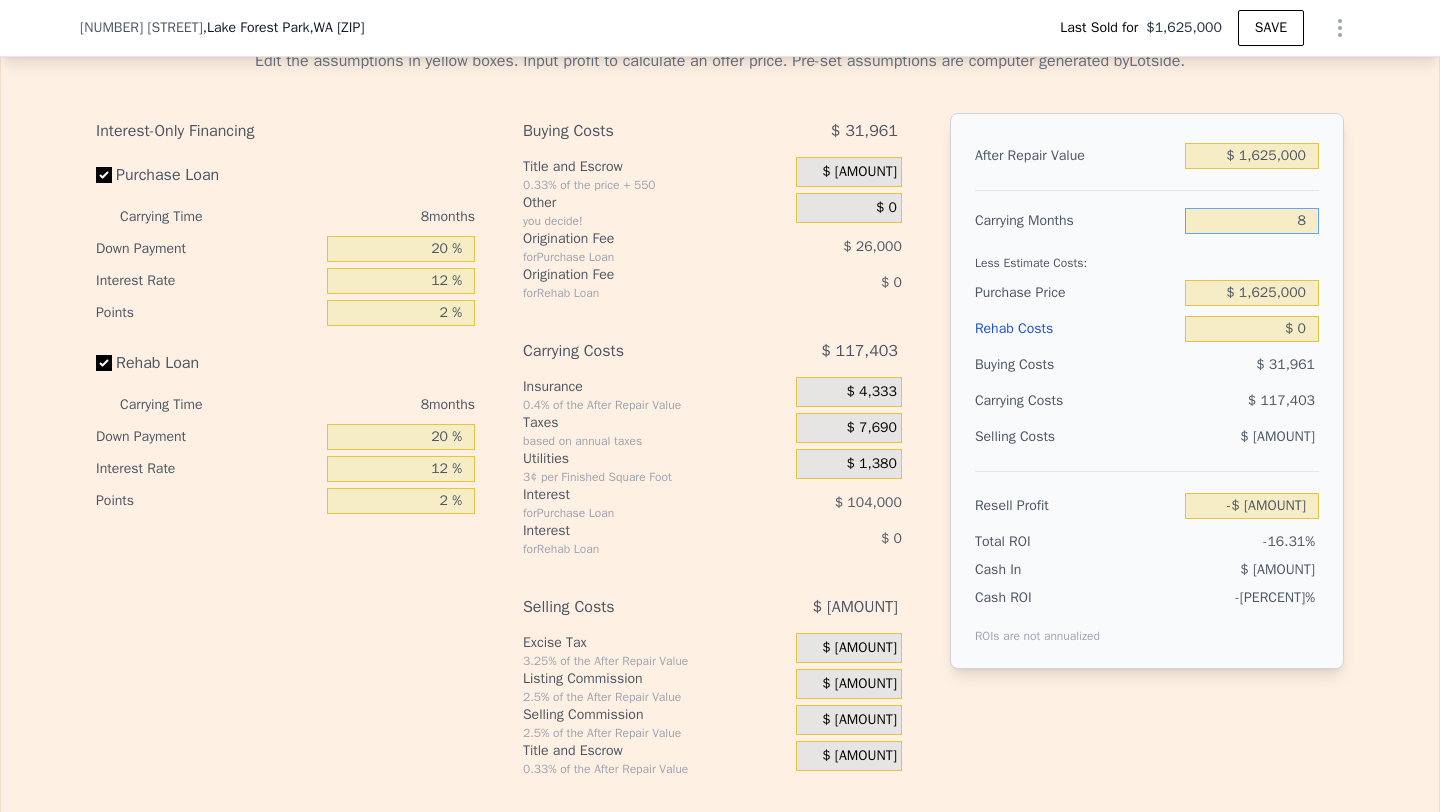 click on "8" at bounding box center [1252, 221] 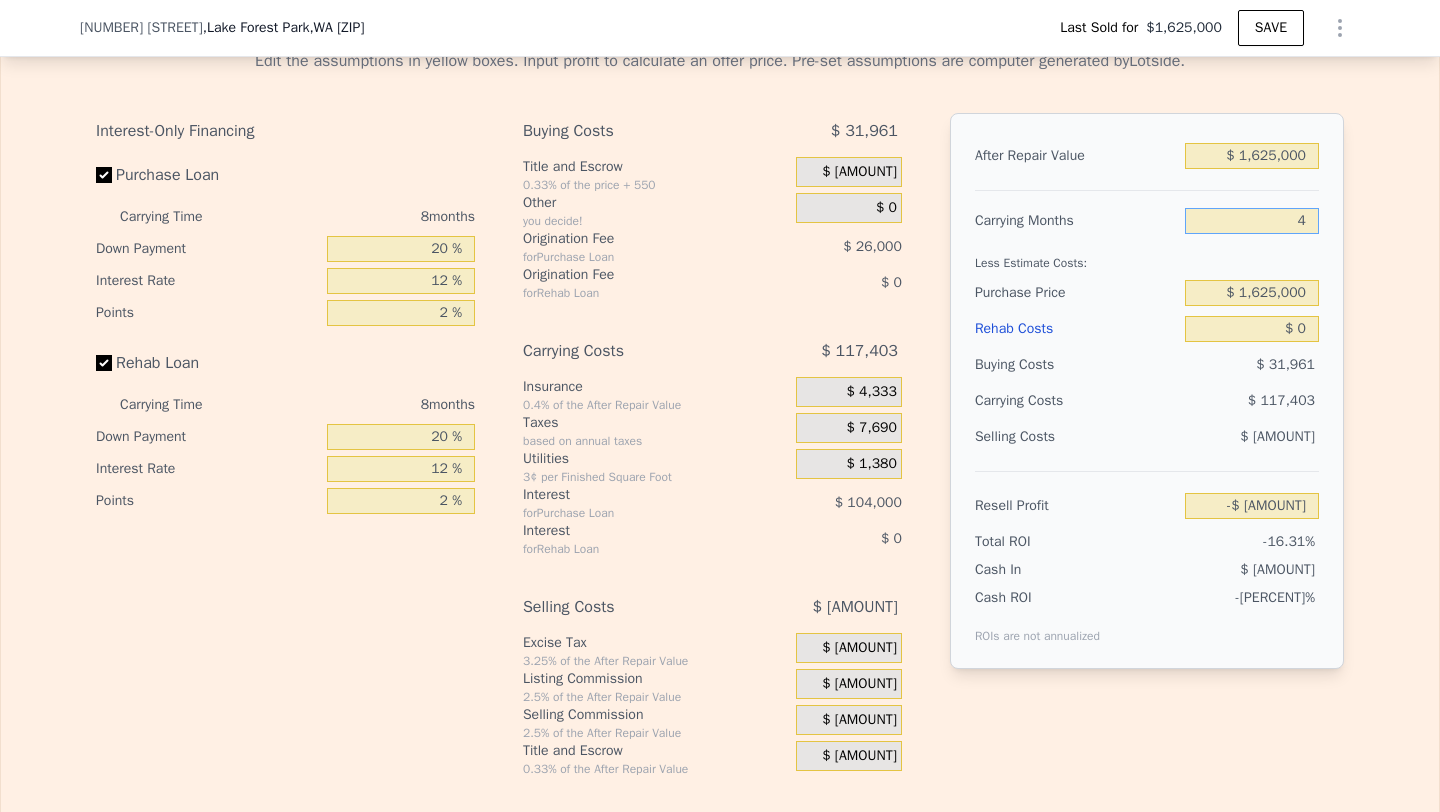 type on "-$ [AMOUNT]" 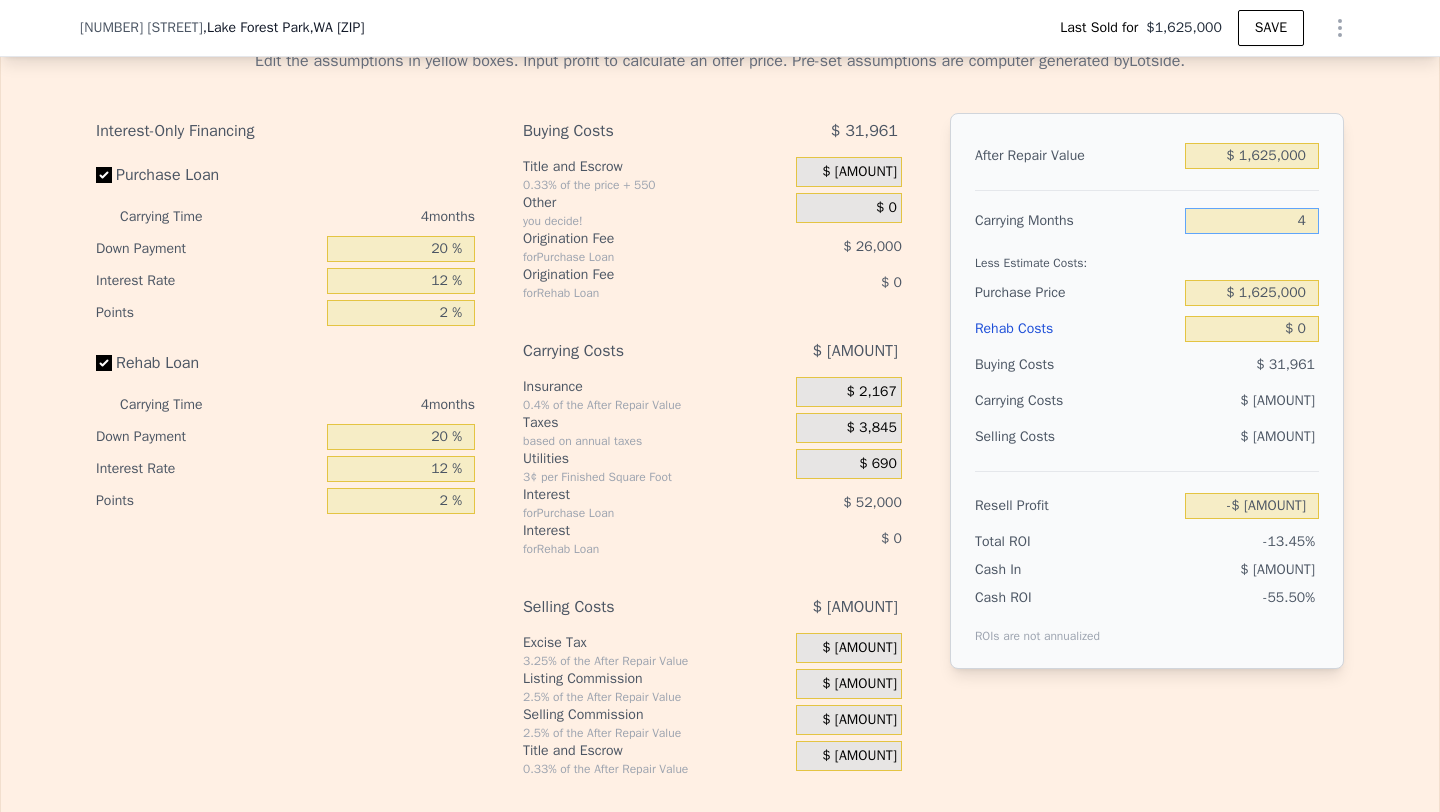 type on "4" 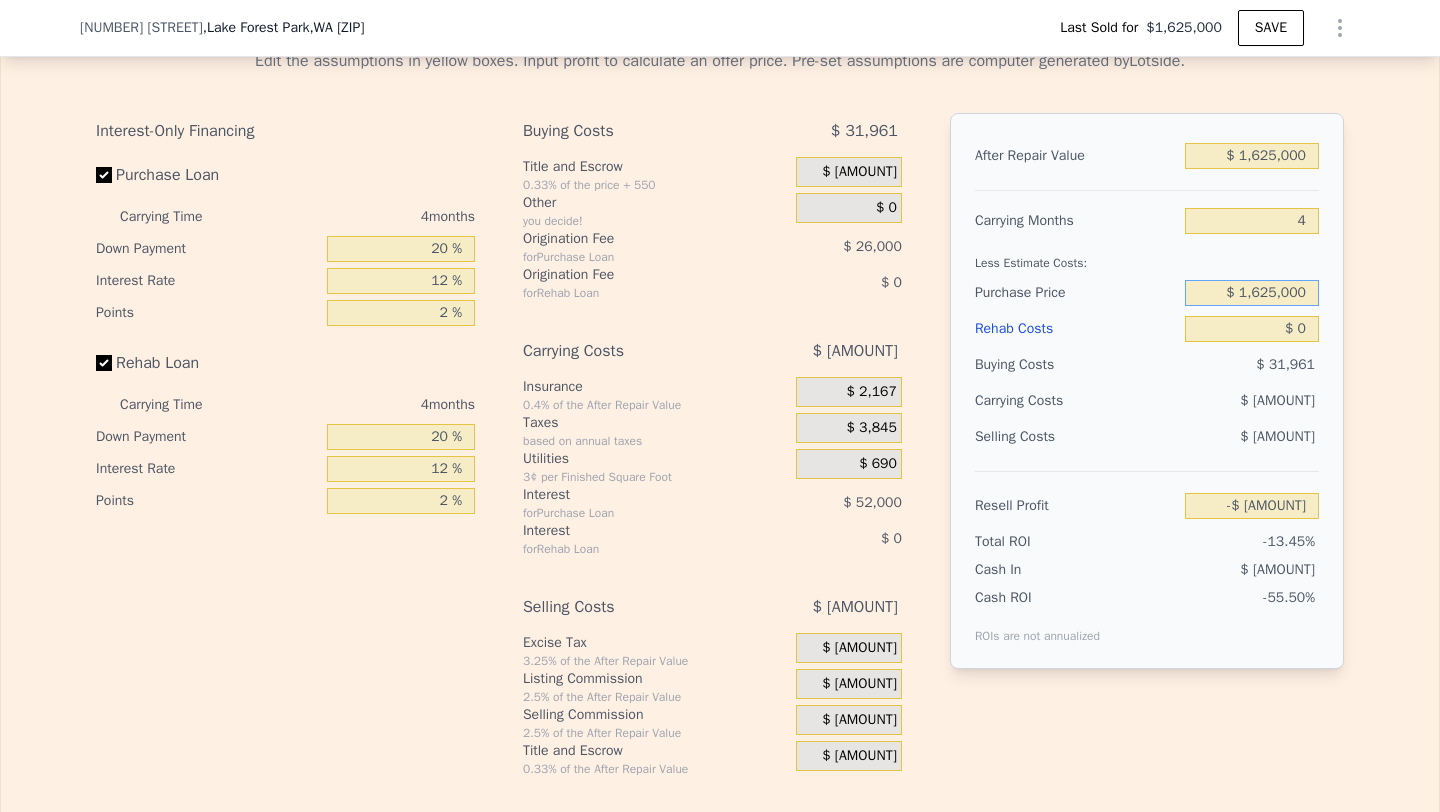 drag, startPoint x: 1248, startPoint y: 297, endPoint x: 1361, endPoint y: 297, distance: 113 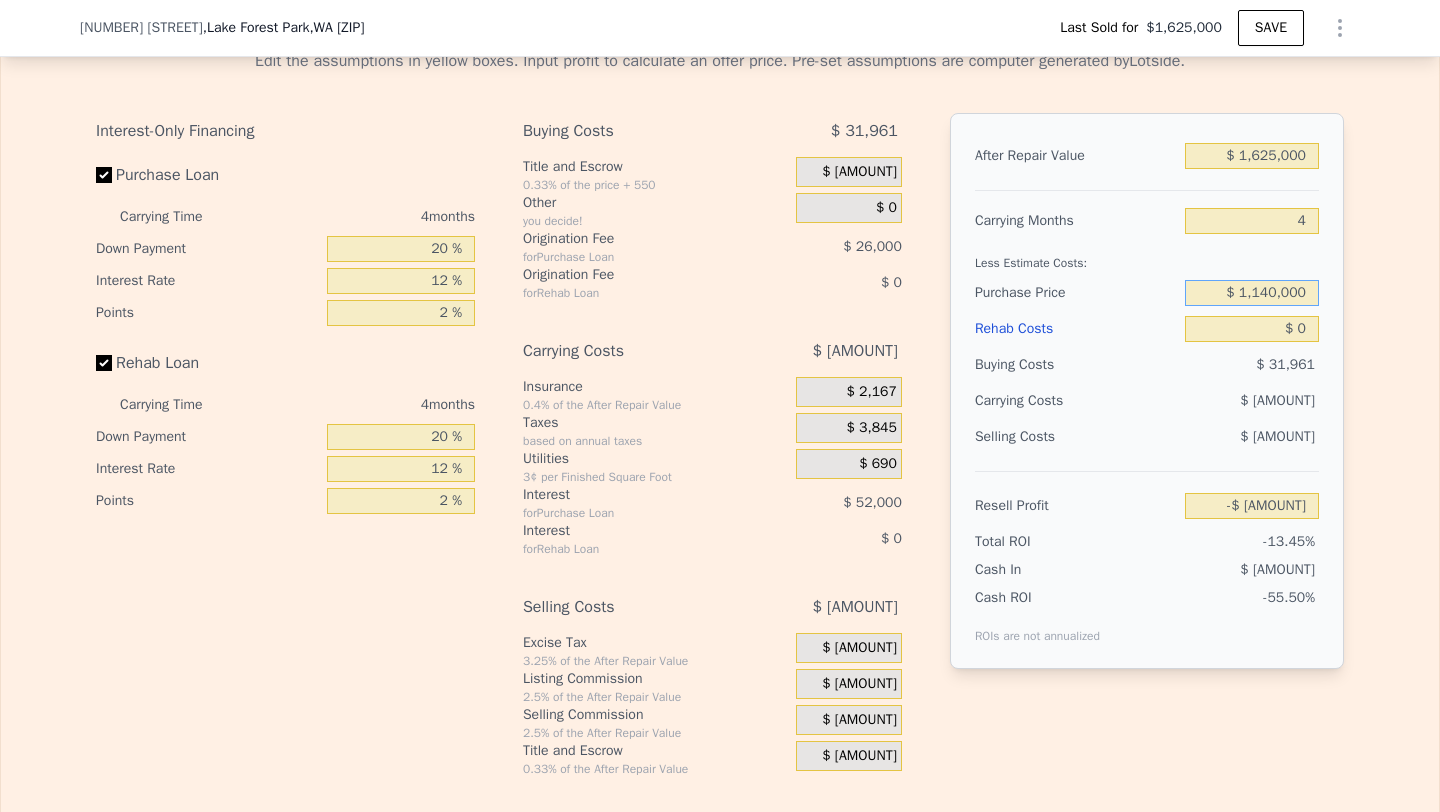 type on "$ 1,140,000" 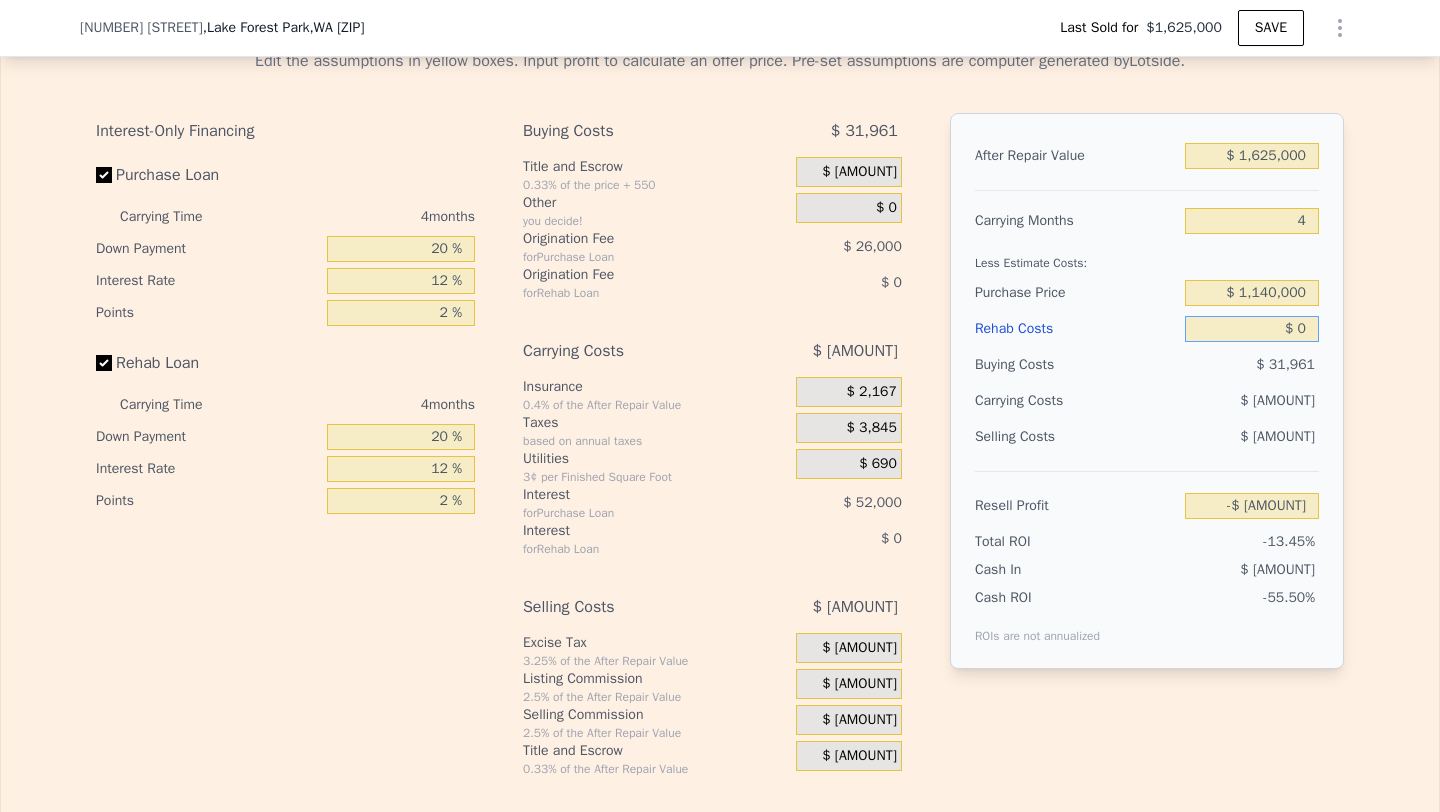 click on "$ 0" at bounding box center (1252, 329) 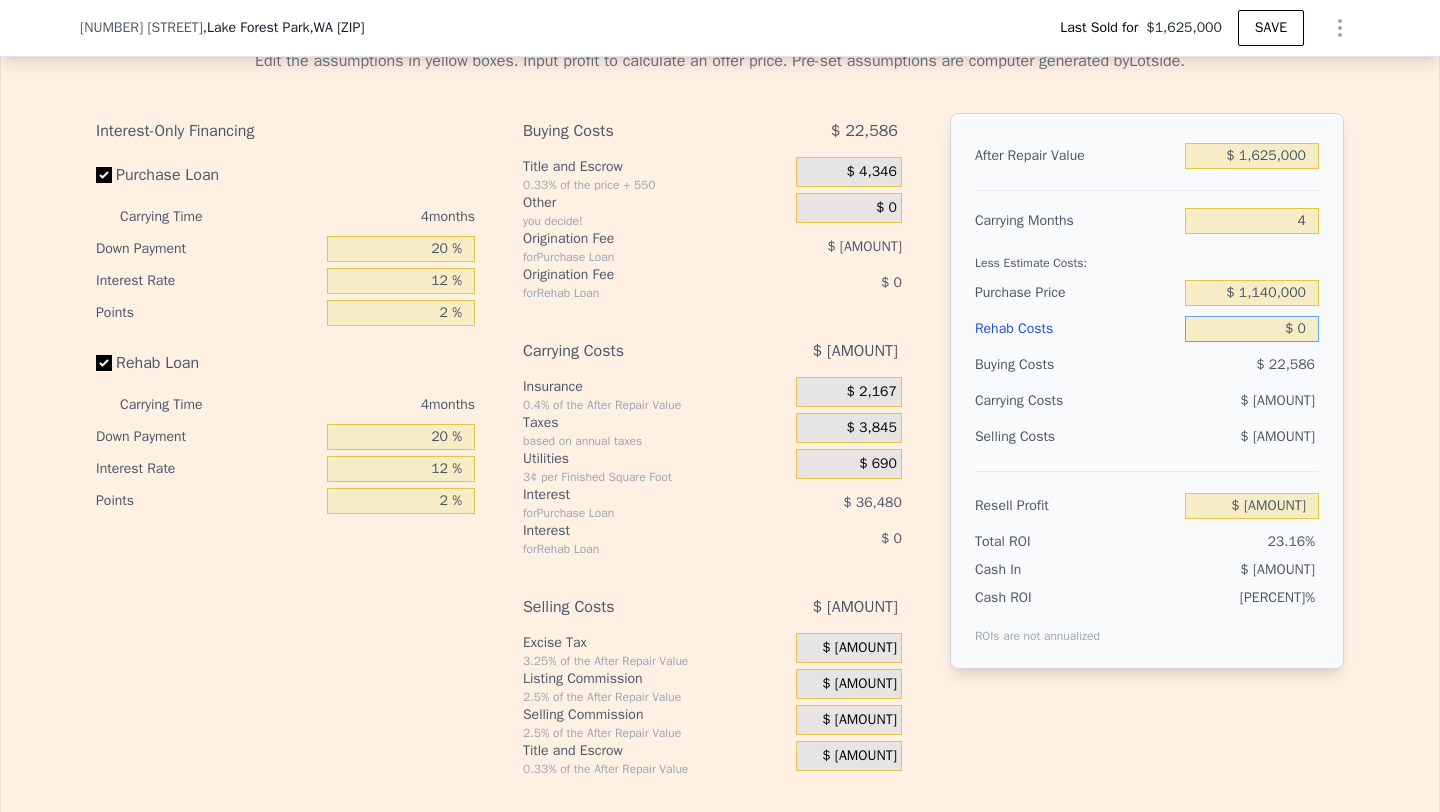type on "$ [AMOUNT]" 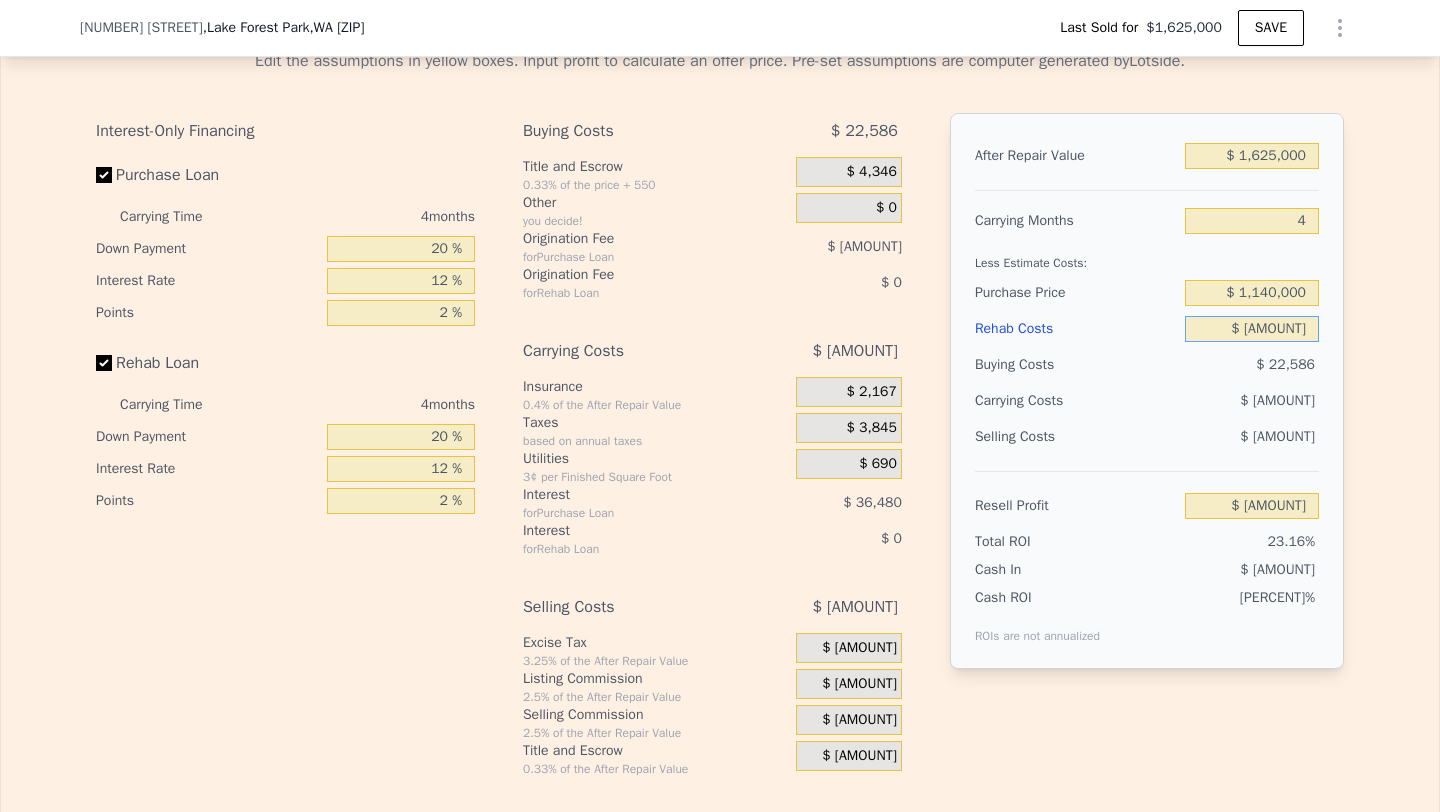 type on "$ [AMOUNT]" 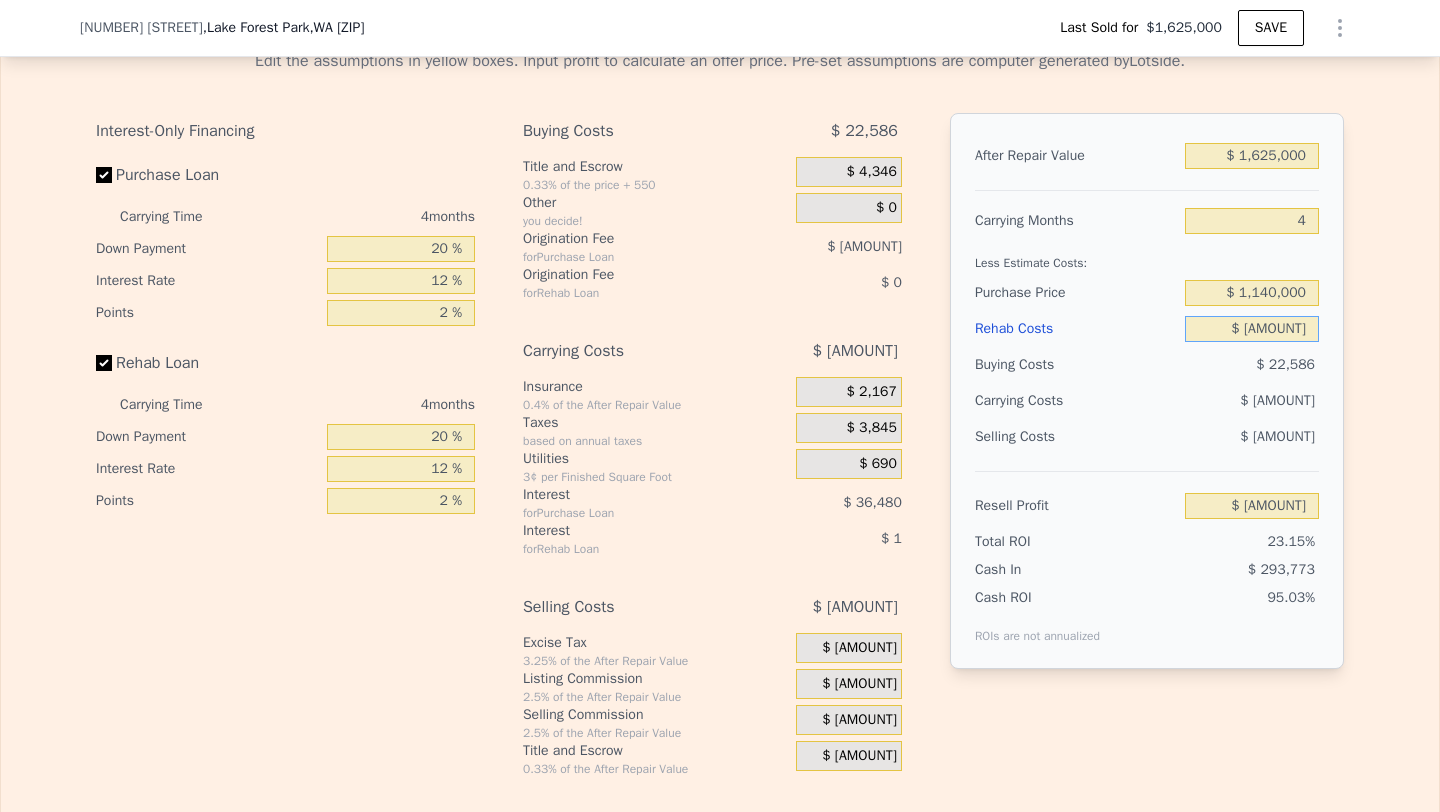type on "$ [AMOUNT]" 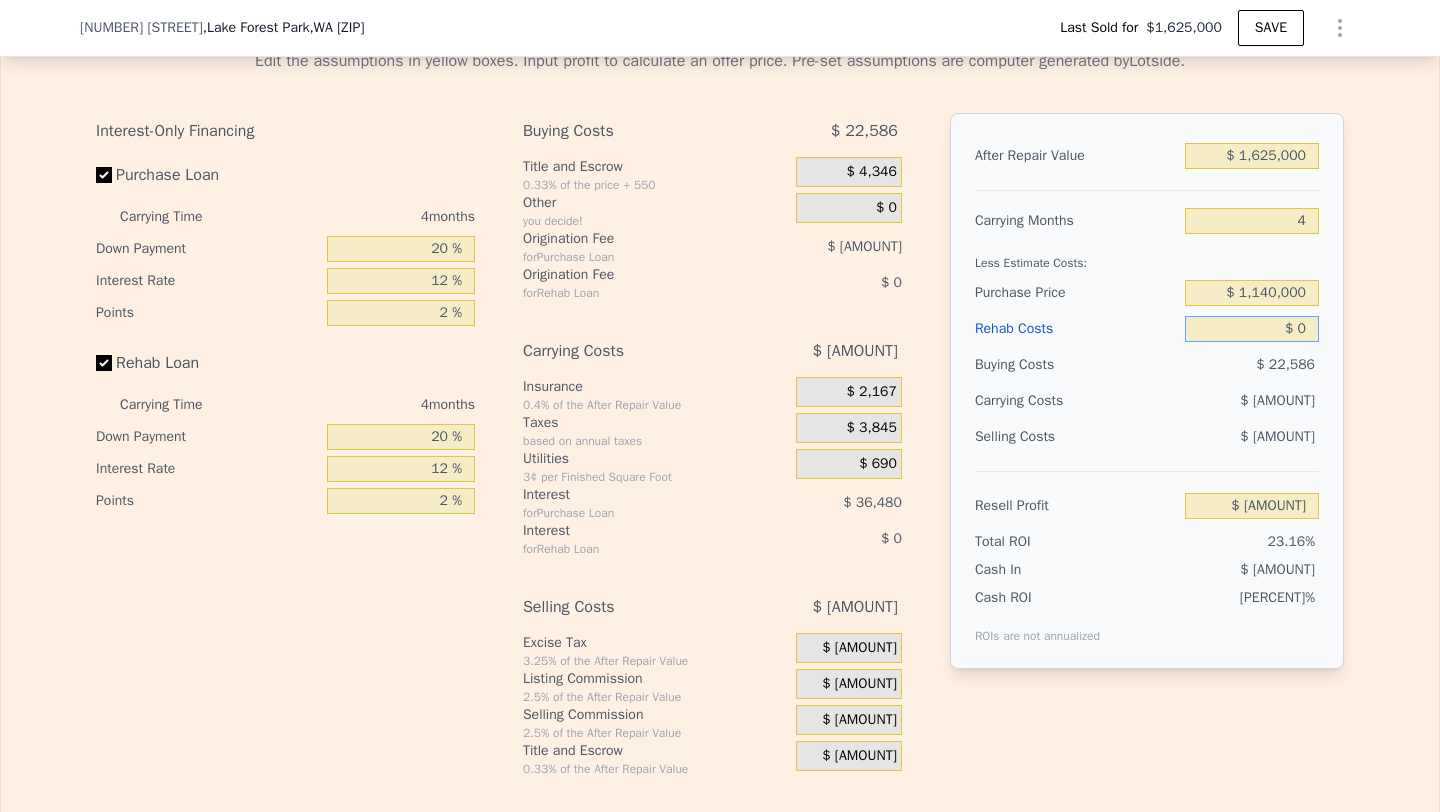 type on "$ [AMOUNT]" 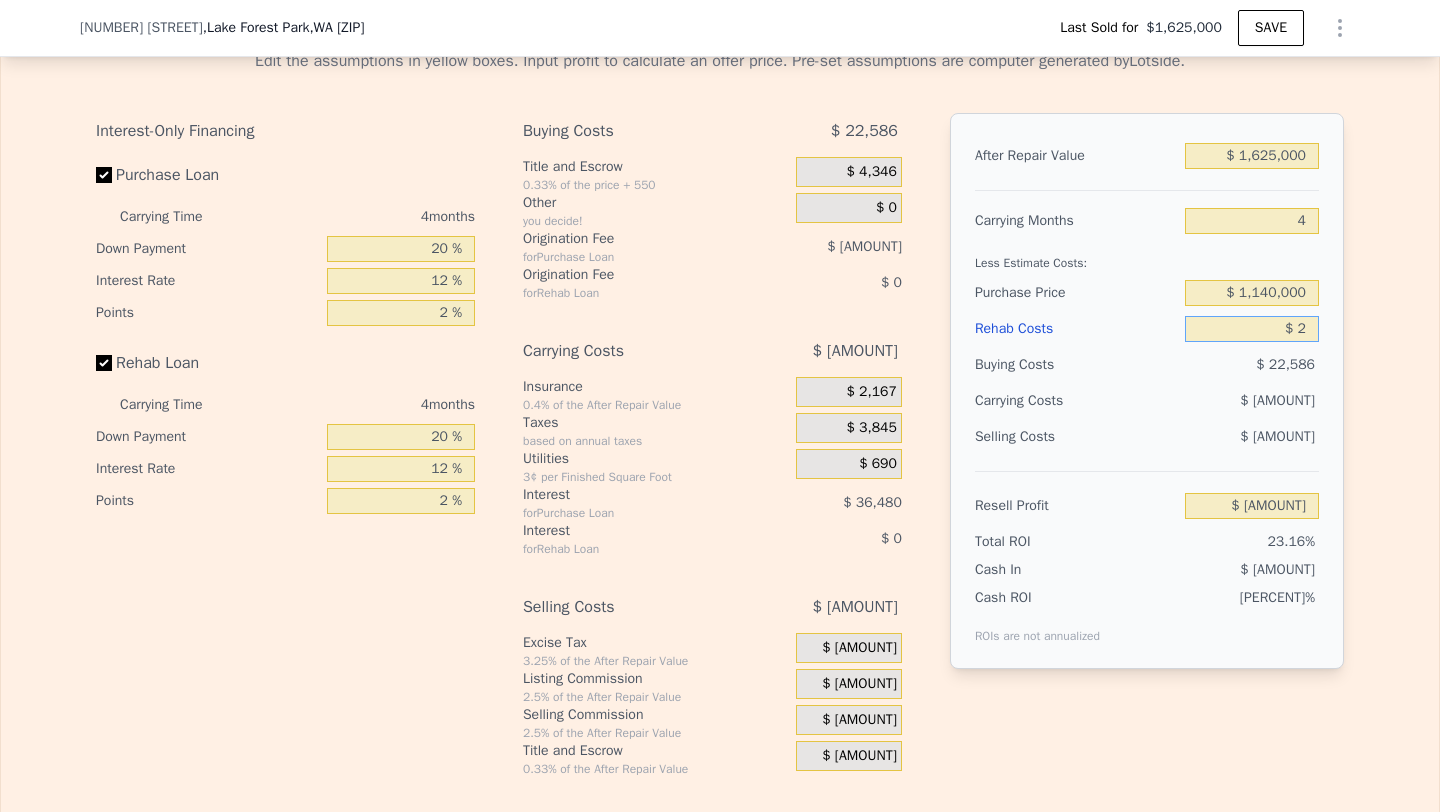 type on "$ 22" 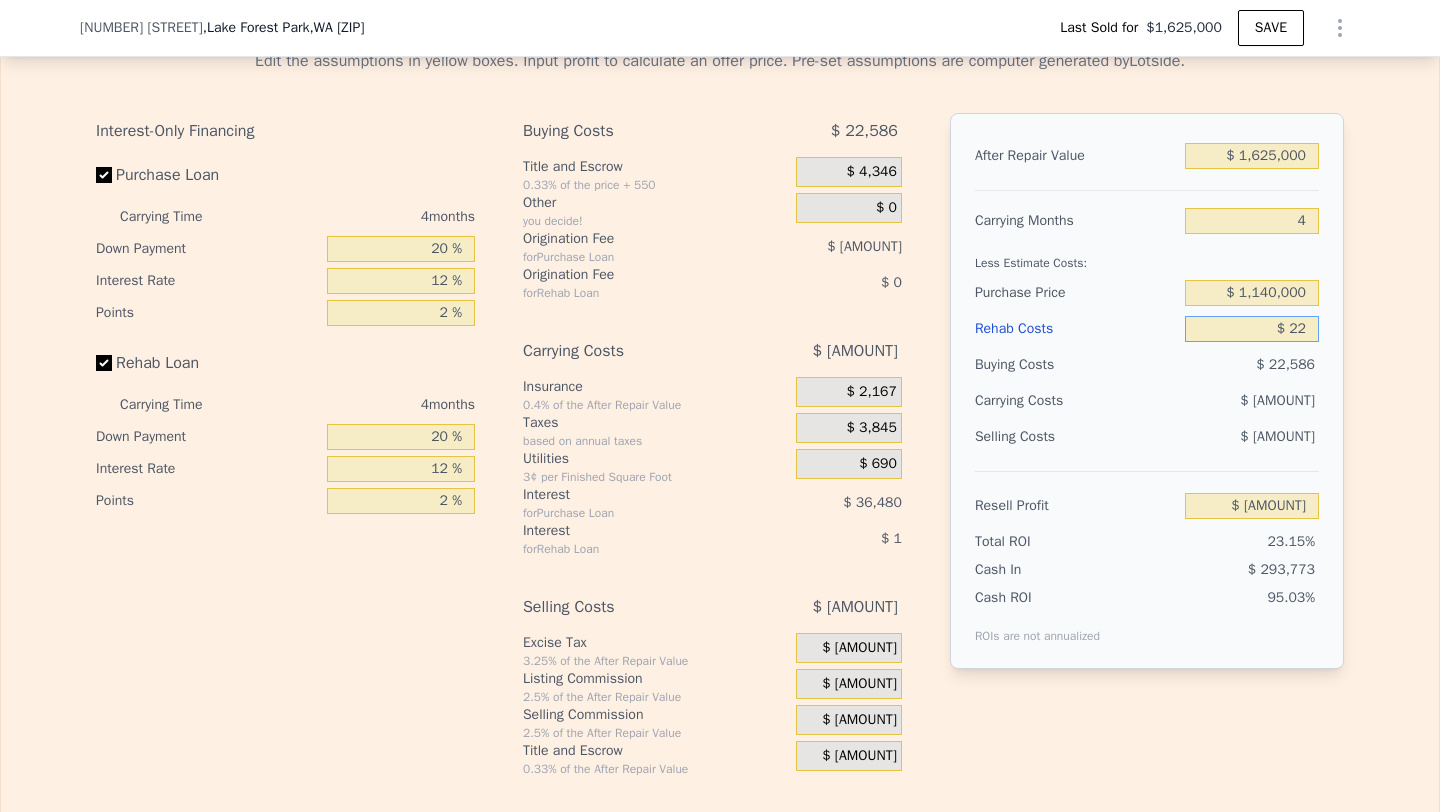 type on "$ [AMOUNT]" 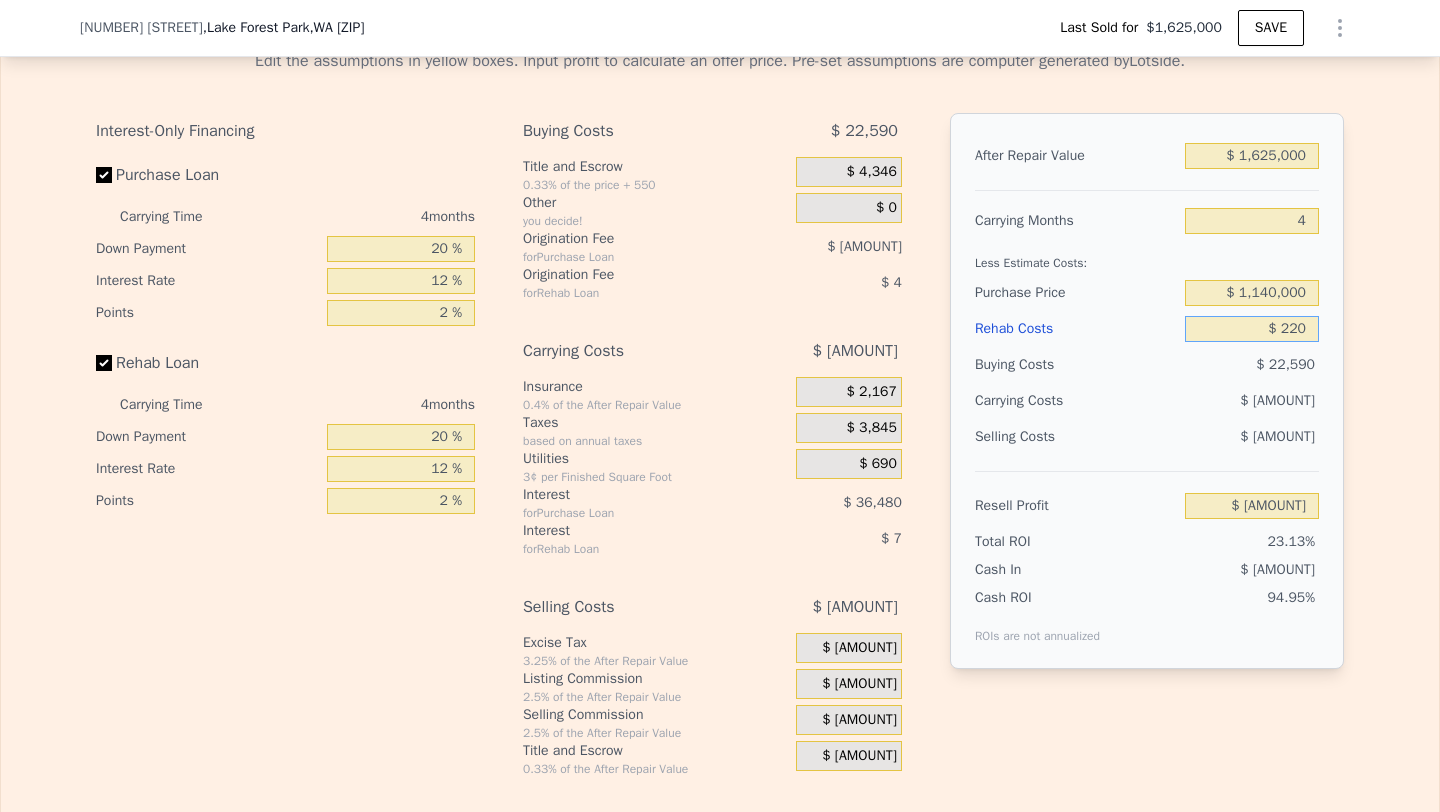 type on "$ [AMOUNT]" 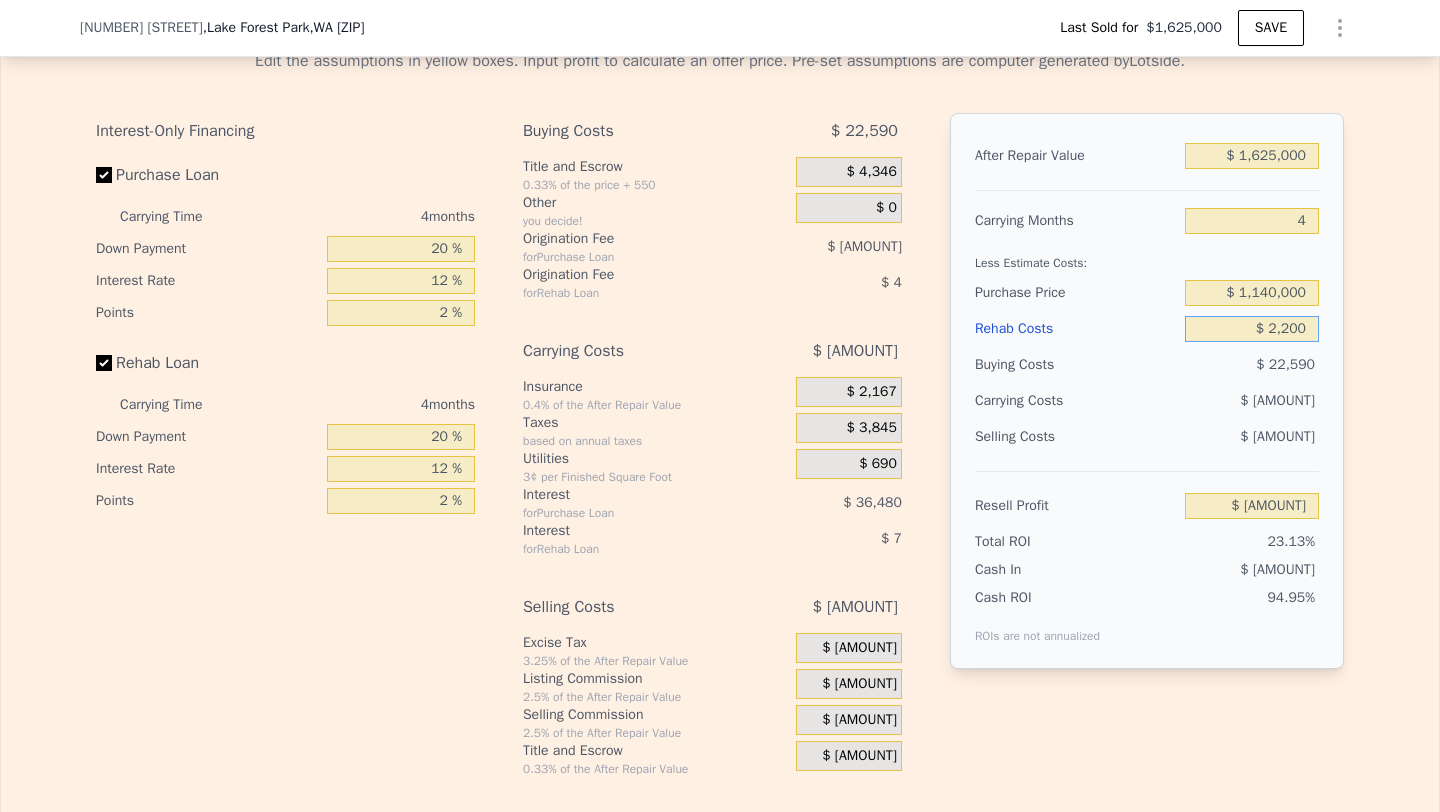type on "$ [AMOUNT]" 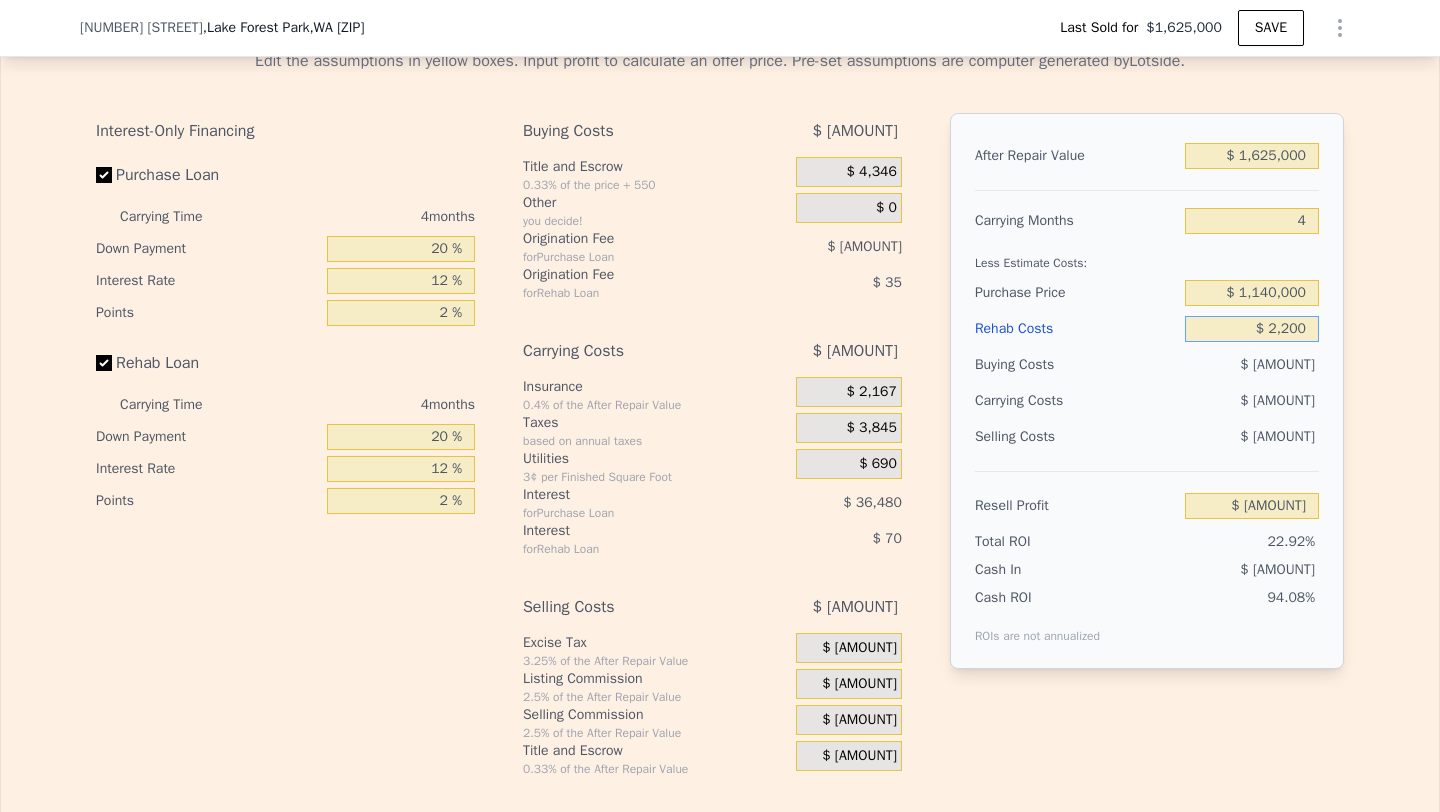 type on "$ [AMOUNT]" 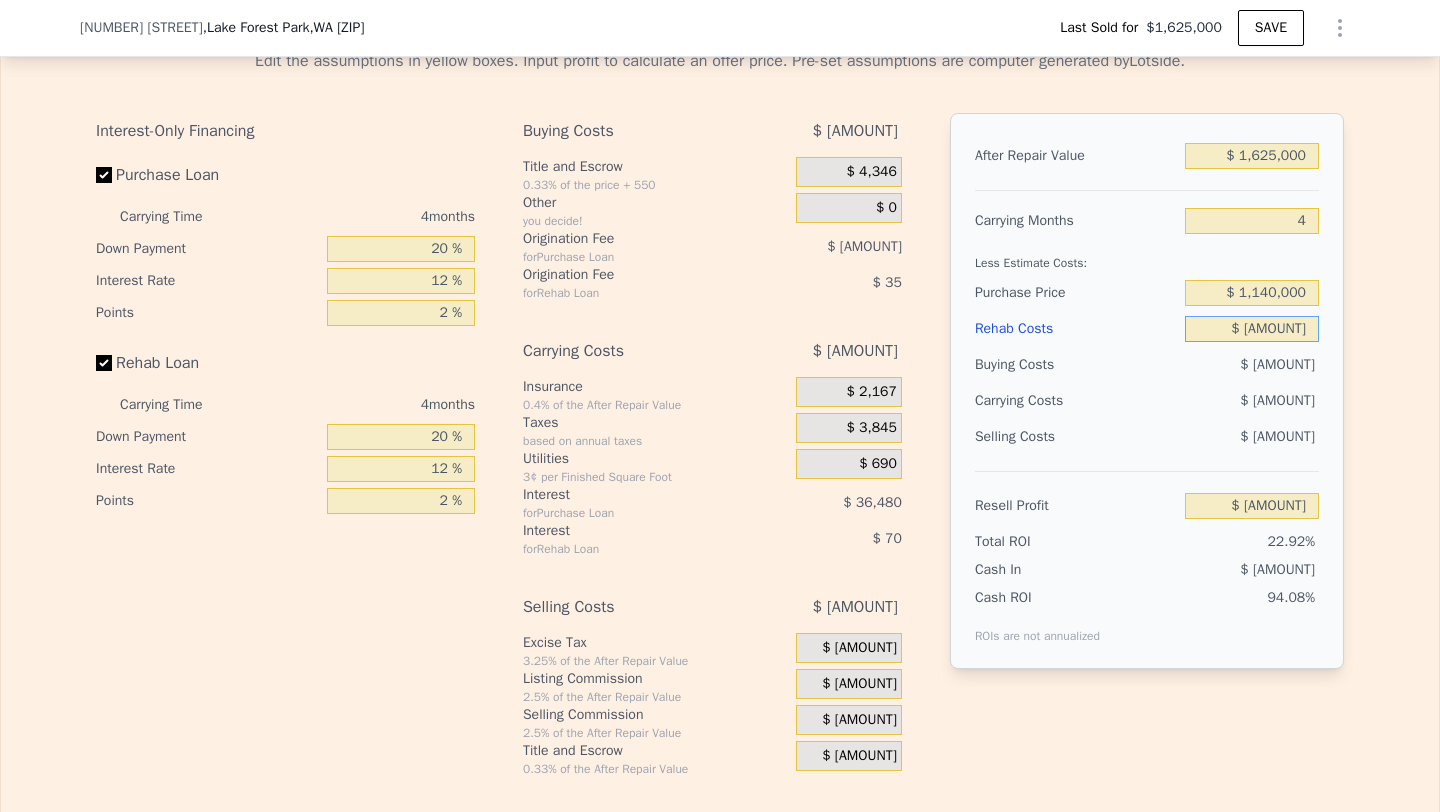 type on "$ [AMOUNT]" 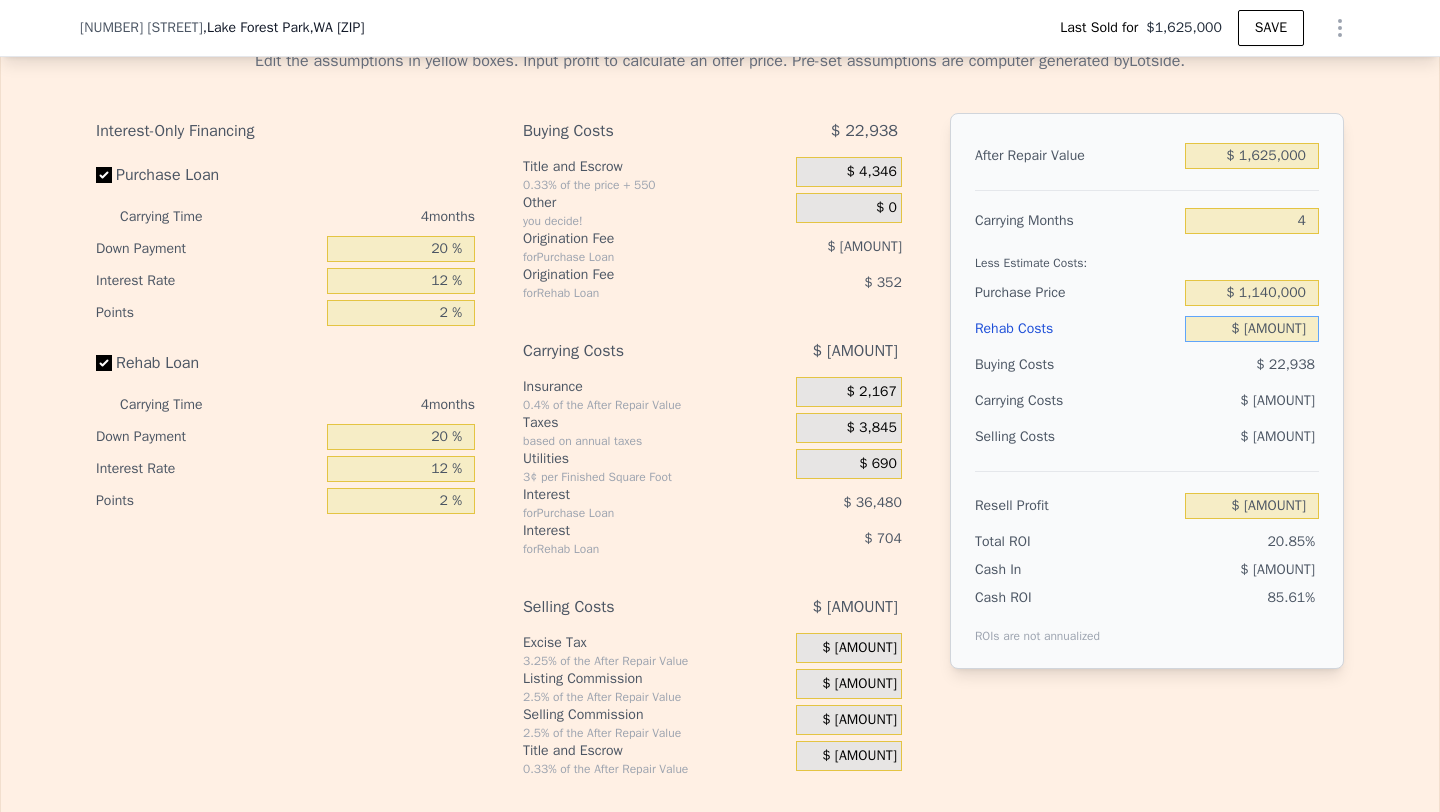 type on "$ 220,000" 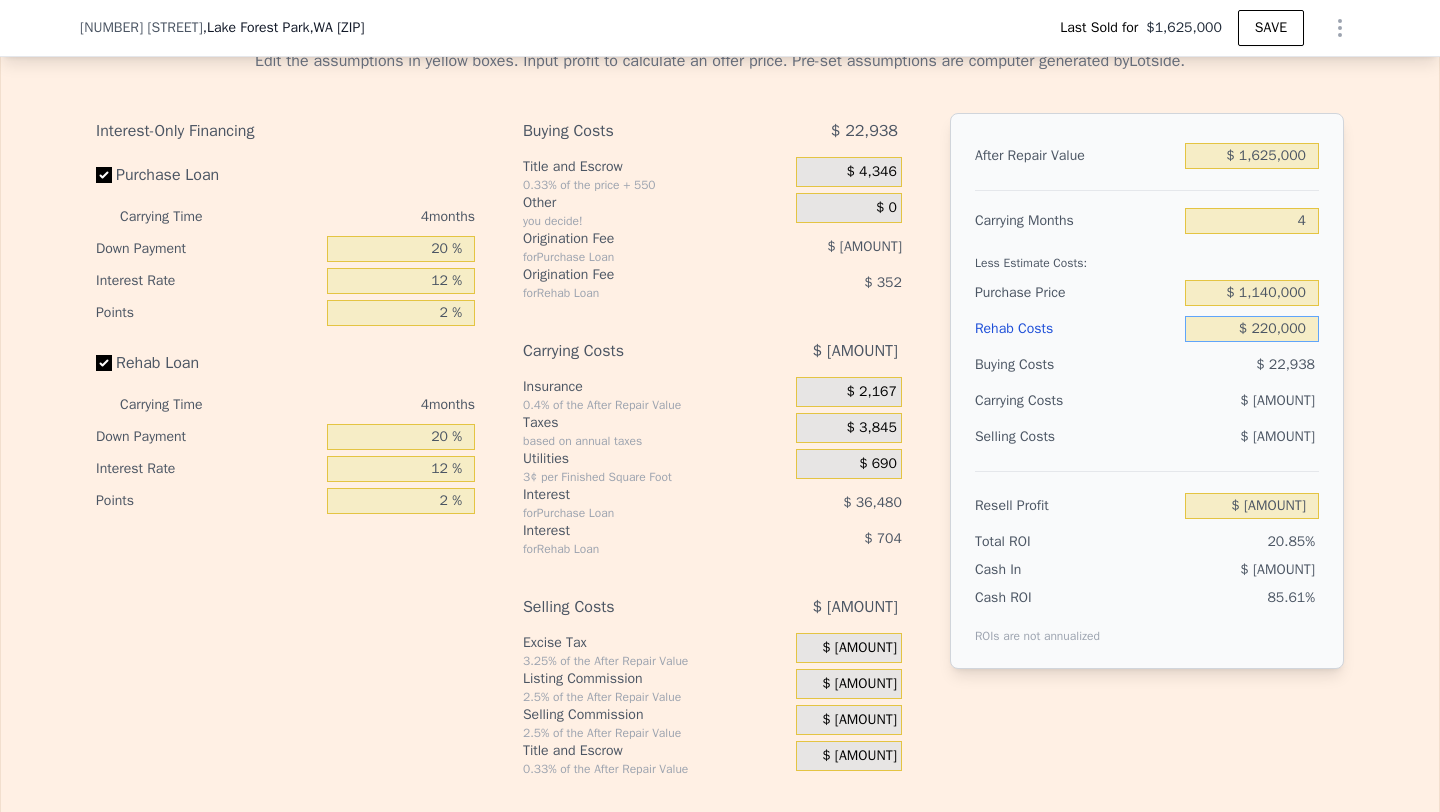type on "$ [AMOUNT]" 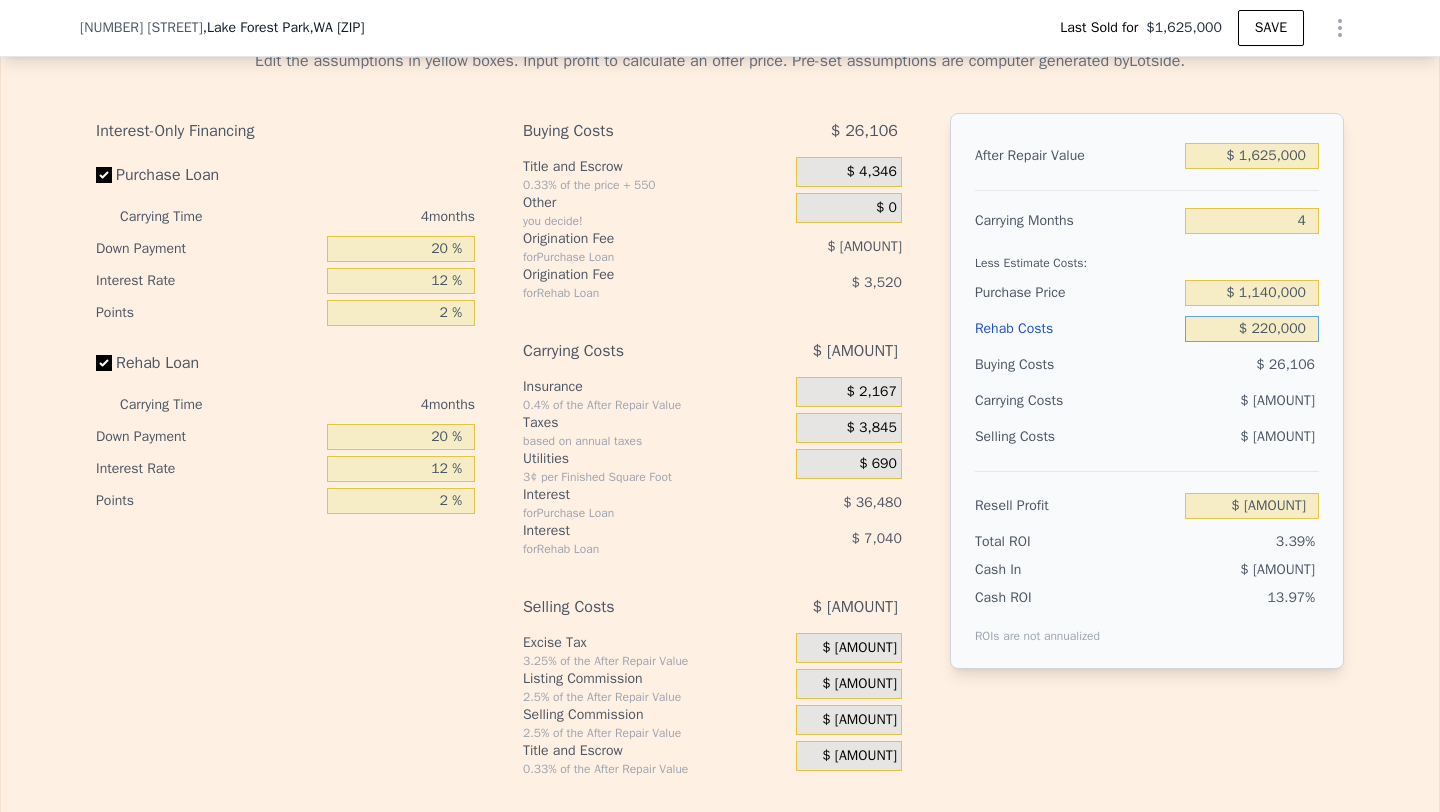 type on "$ 220,000" 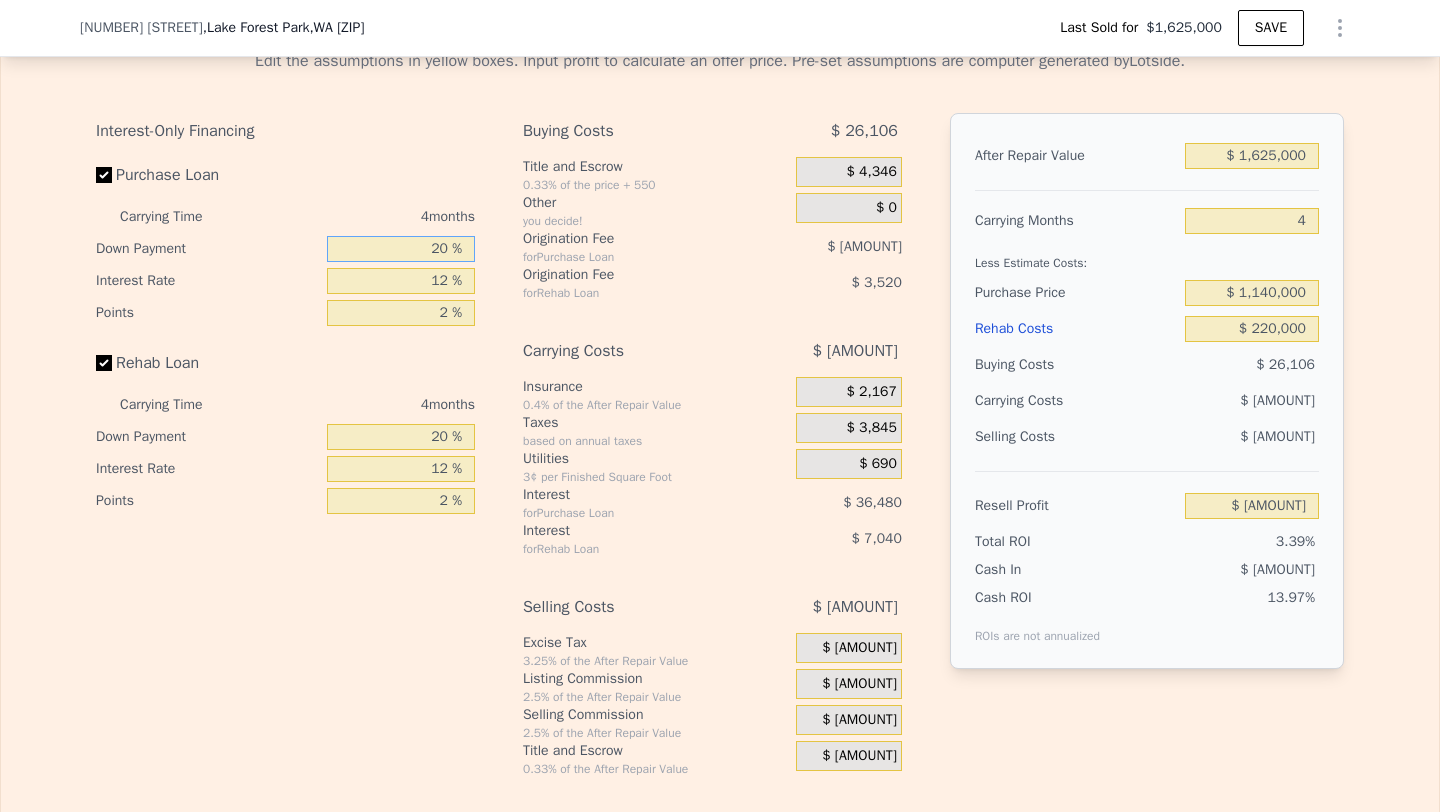 click on "20 %" at bounding box center (401, 249) 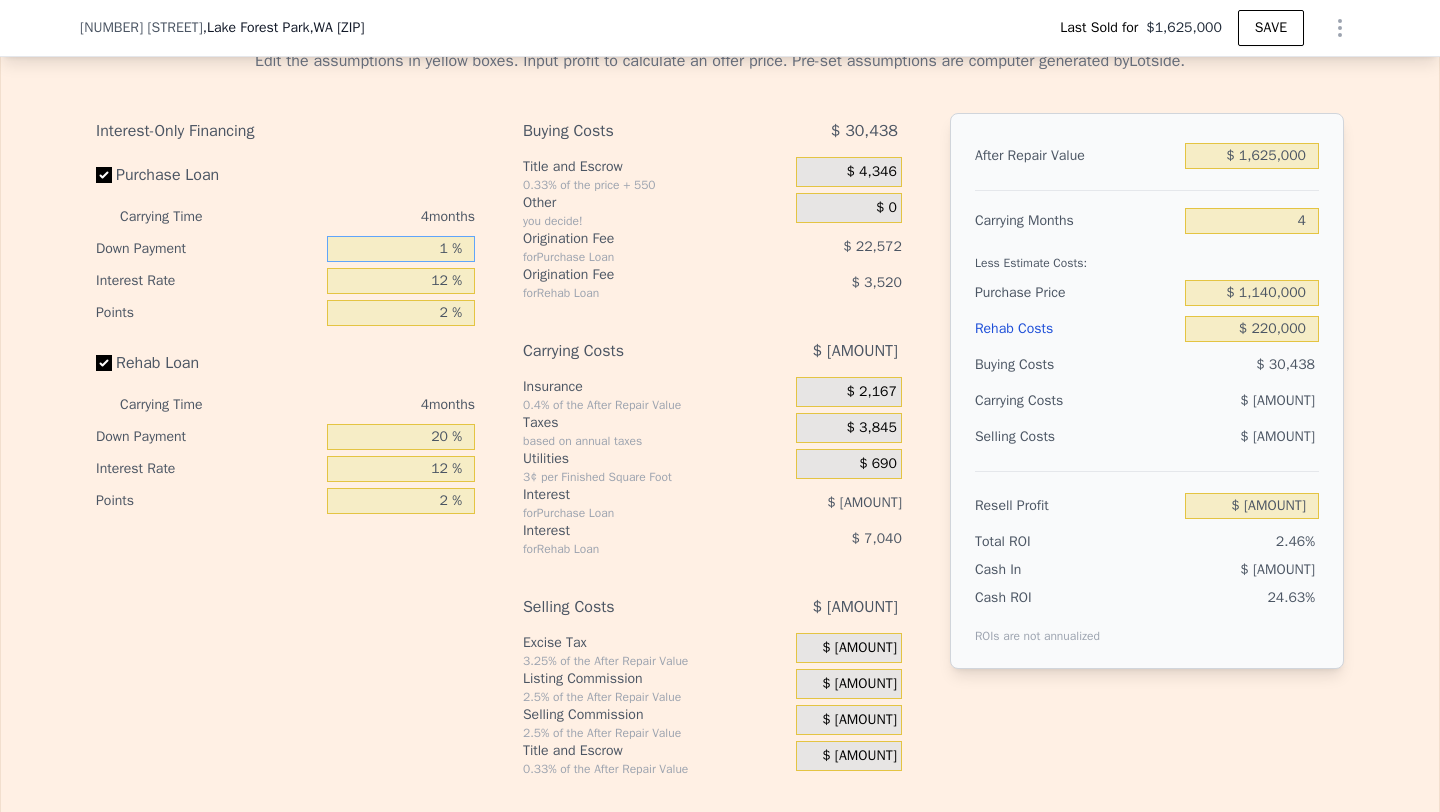 type on "$ 35,652" 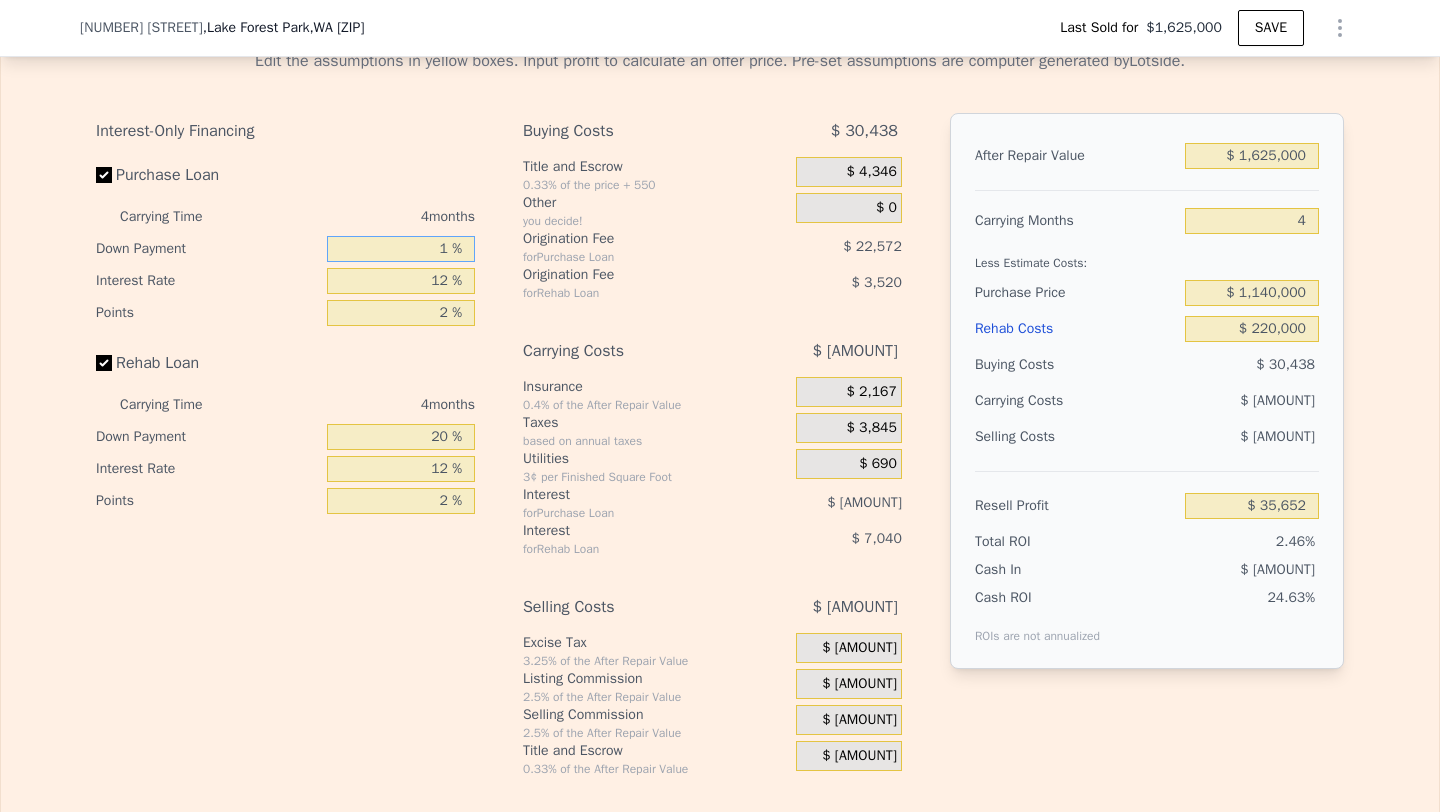 type on "10 %" 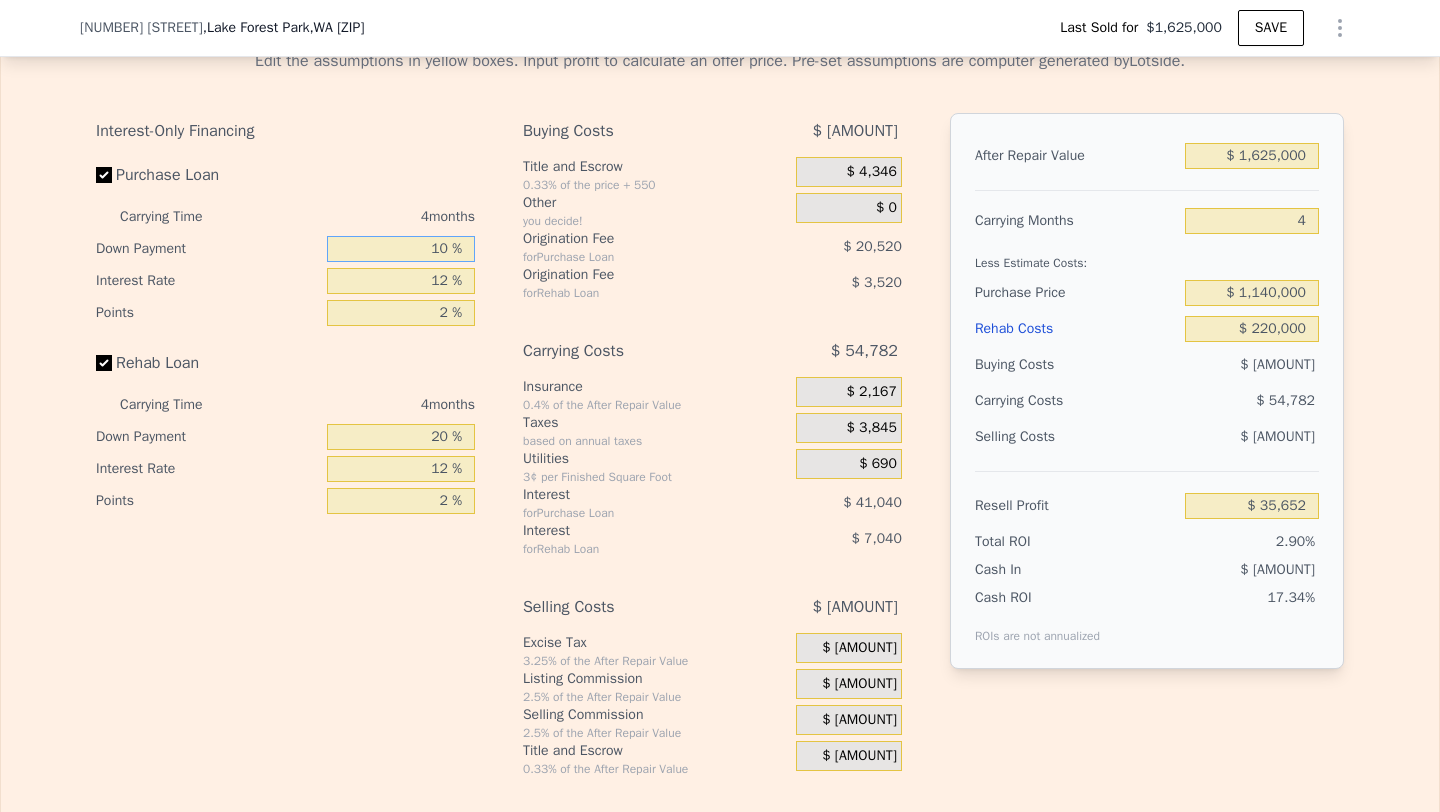 type on "$ [AMOUNT]" 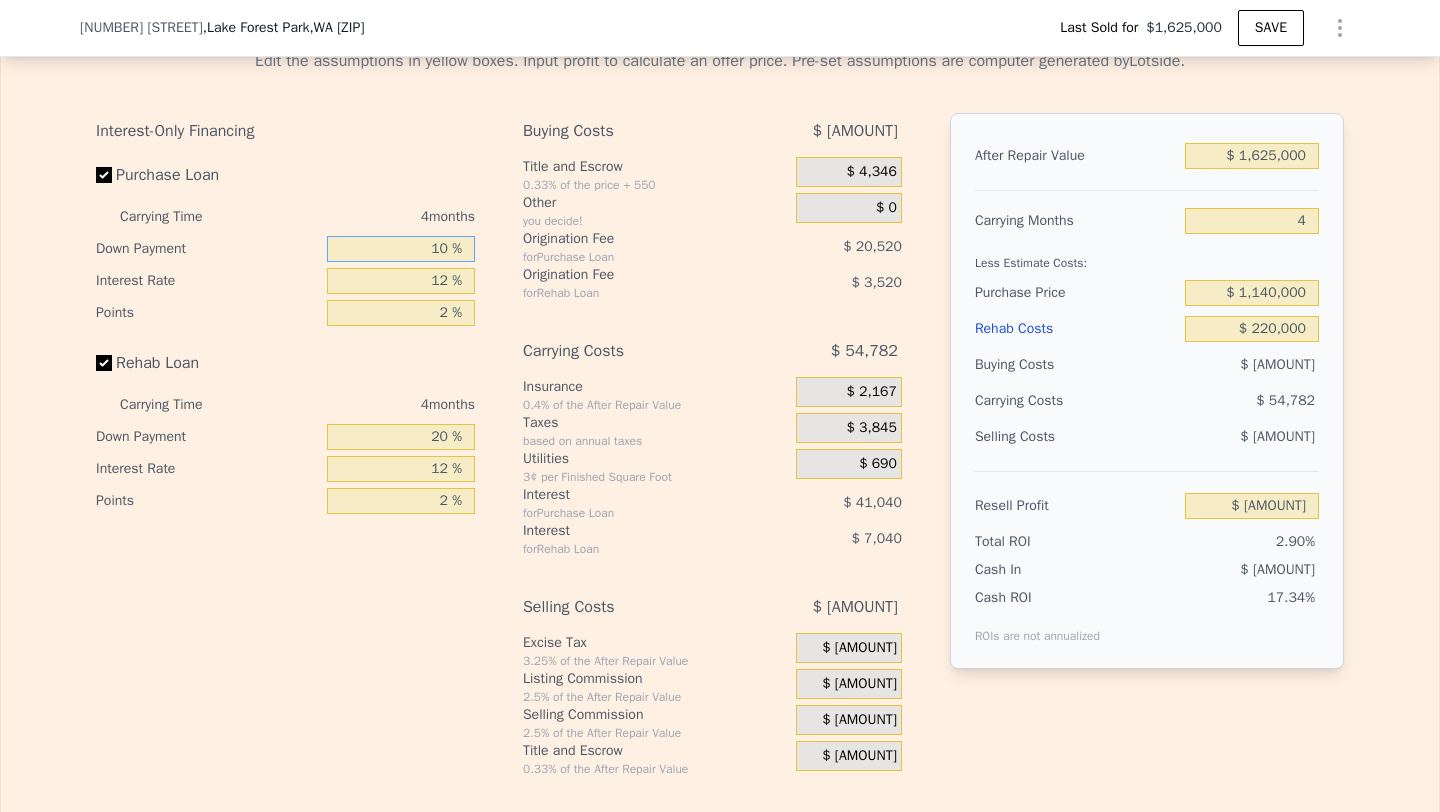 type on "1 %" 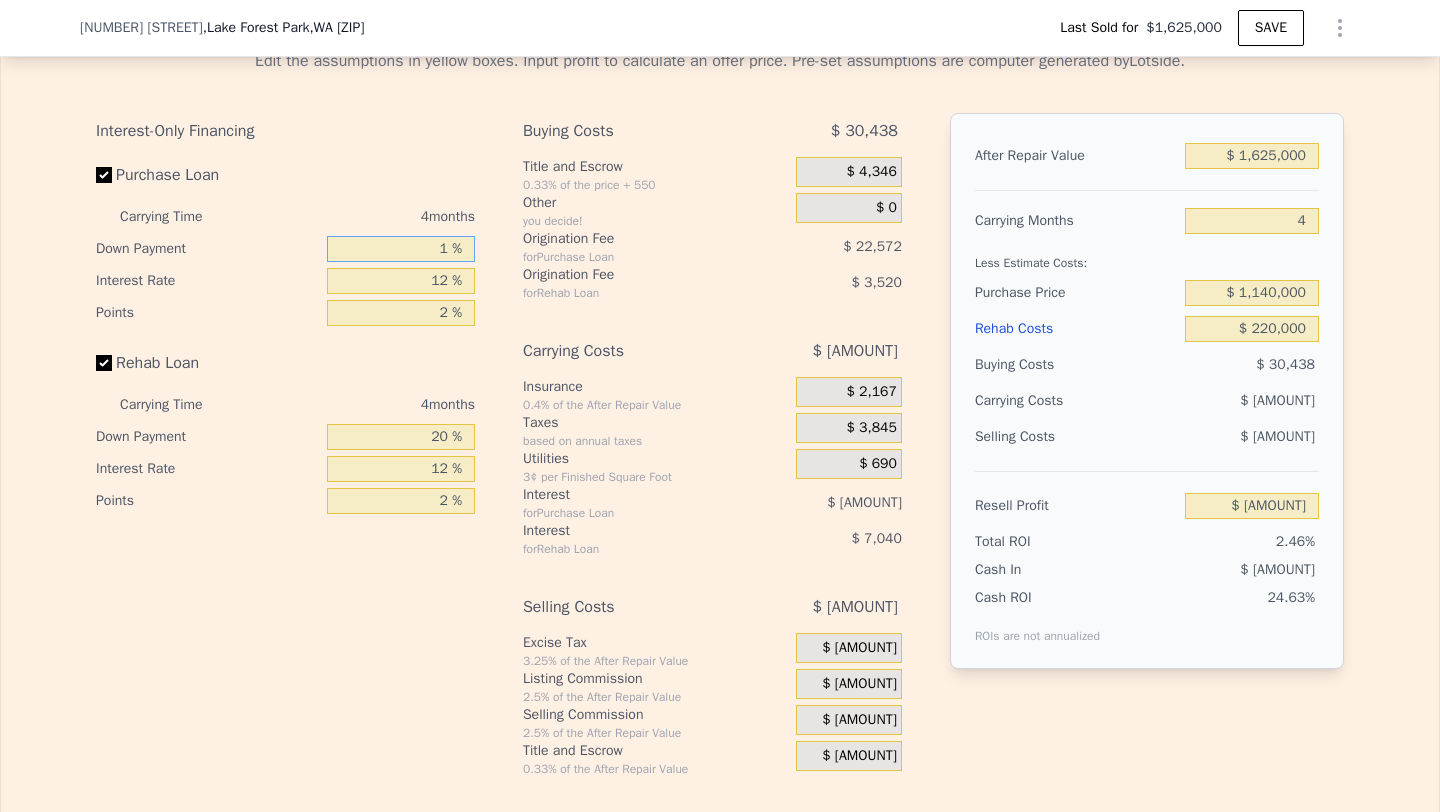 type on "$ 35,652" 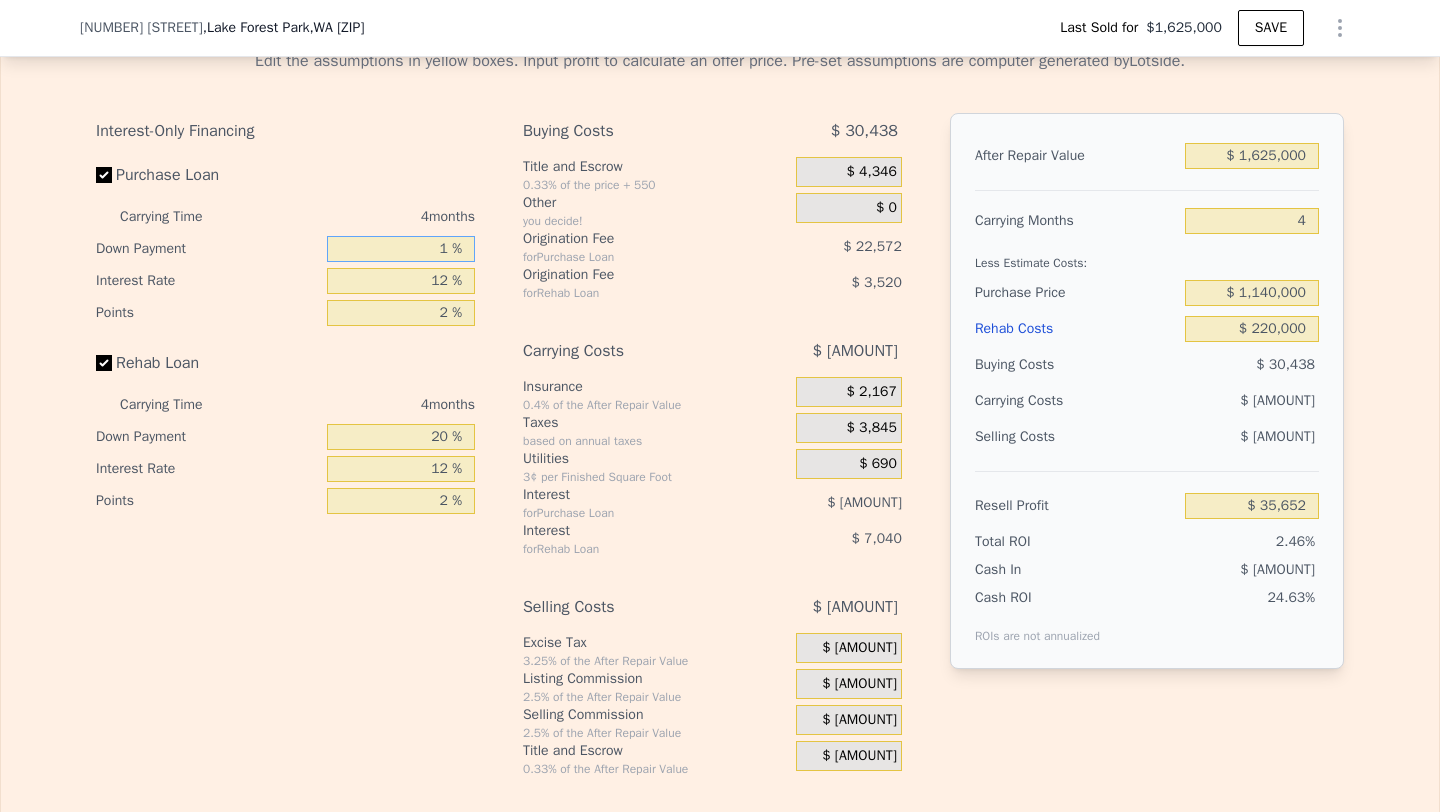 type on "14 %" 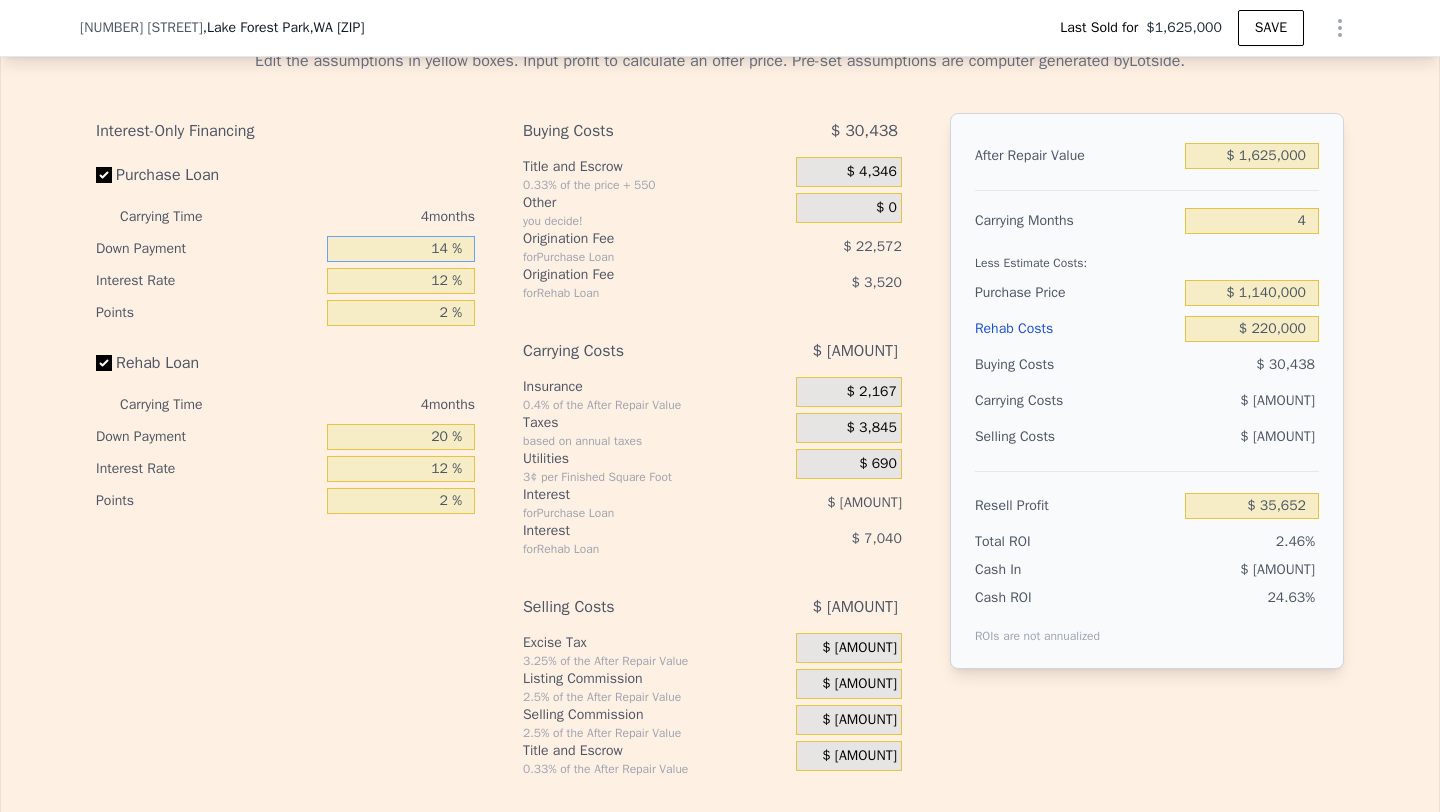 type on "$ [AMOUNT]" 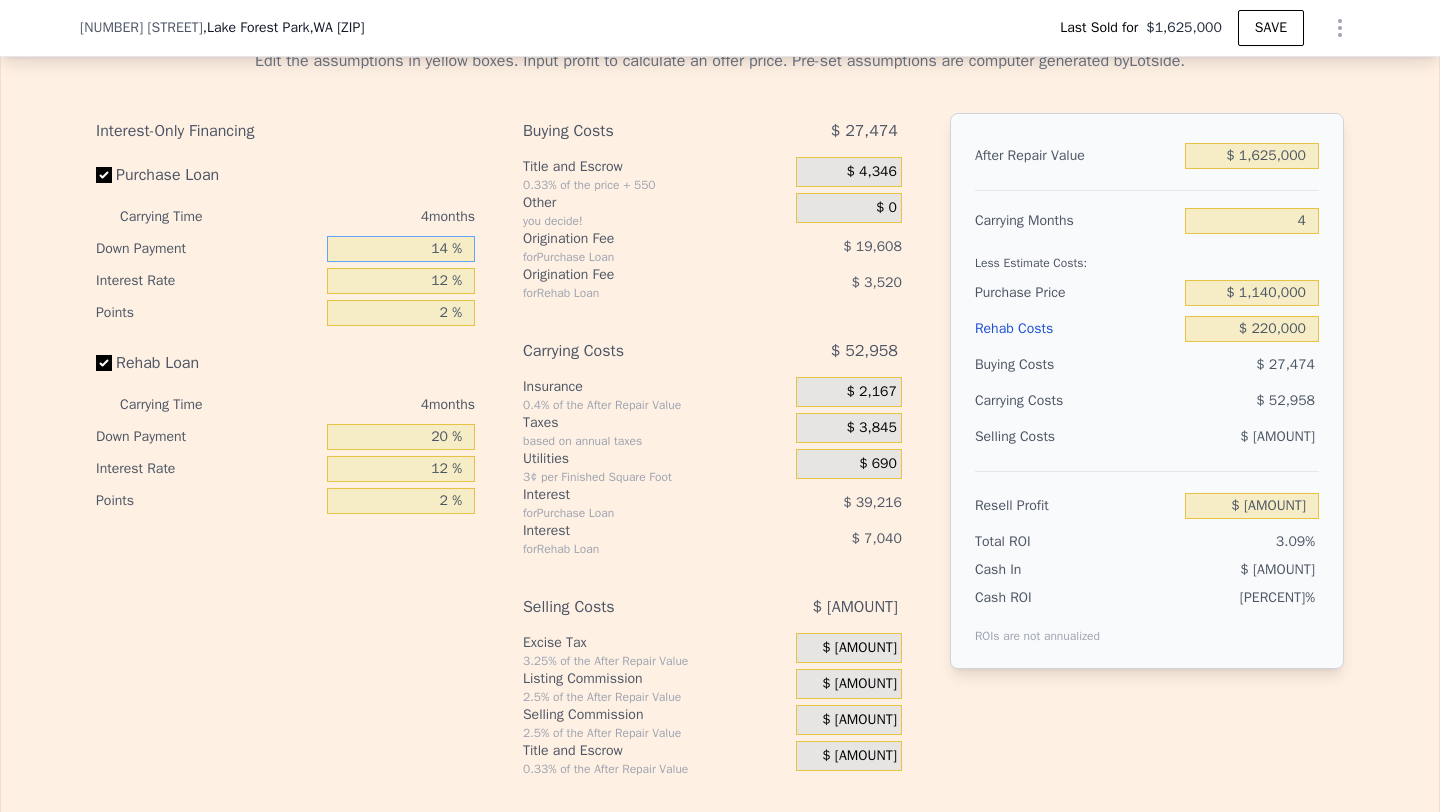 type on "1 %" 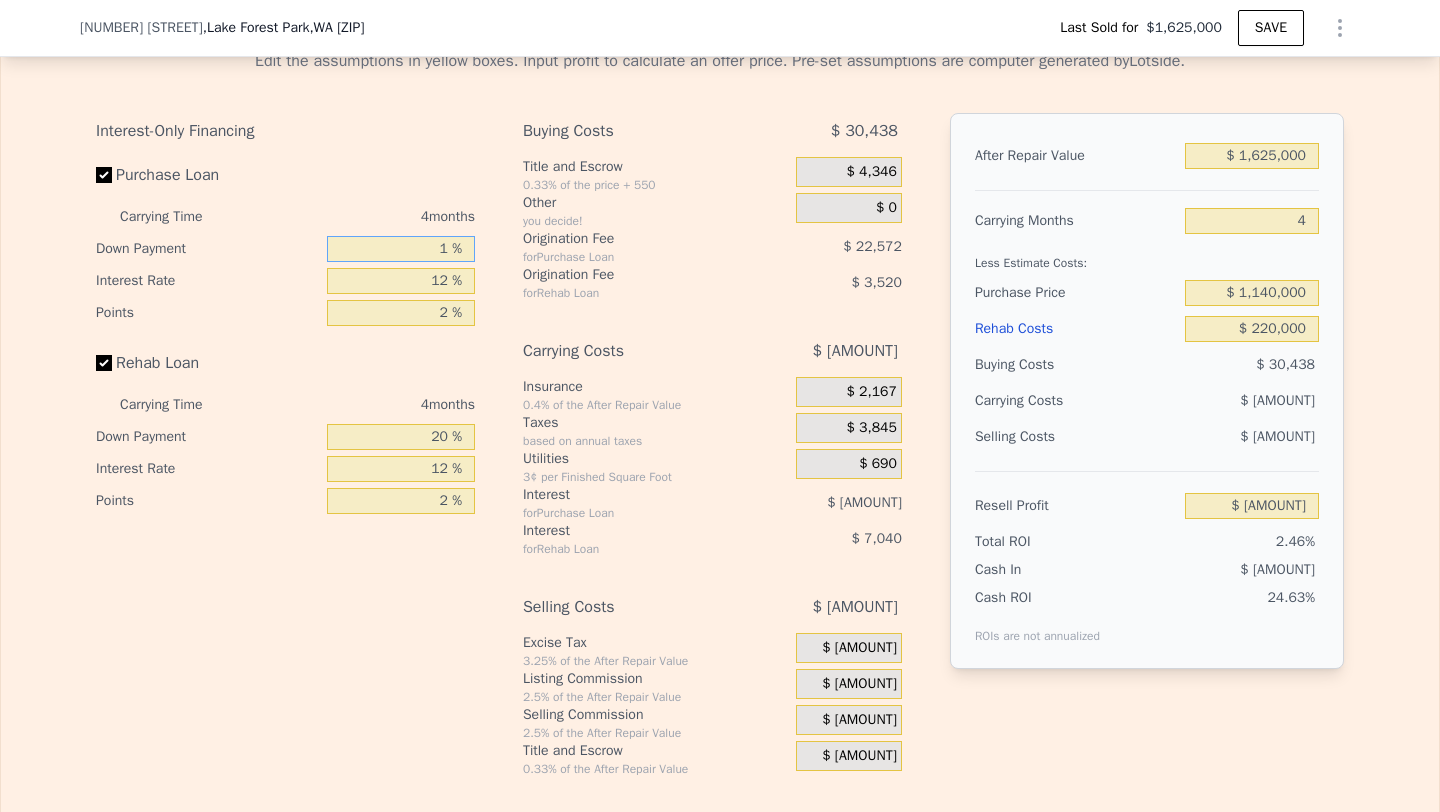 type on "$ 35,652" 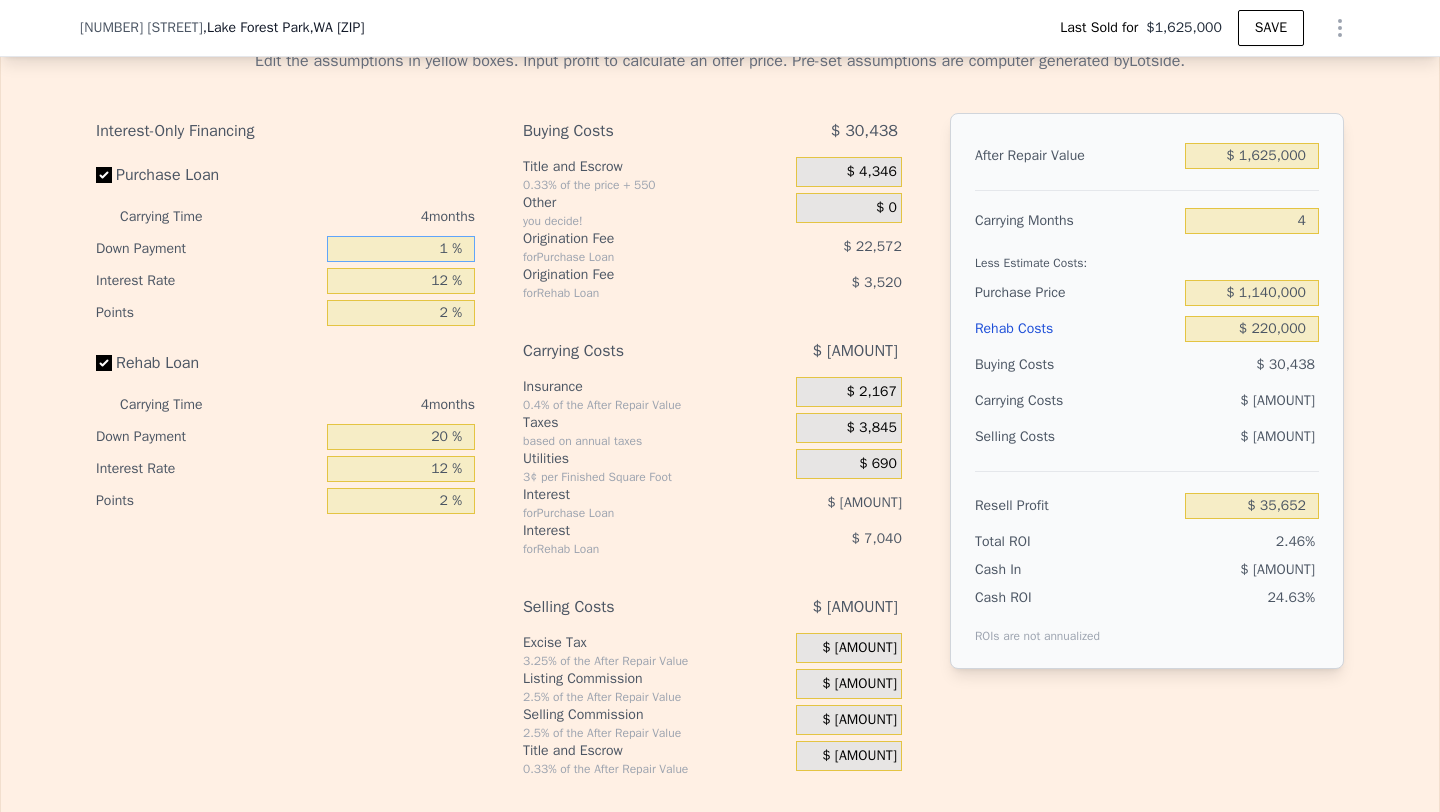 type on "15 %" 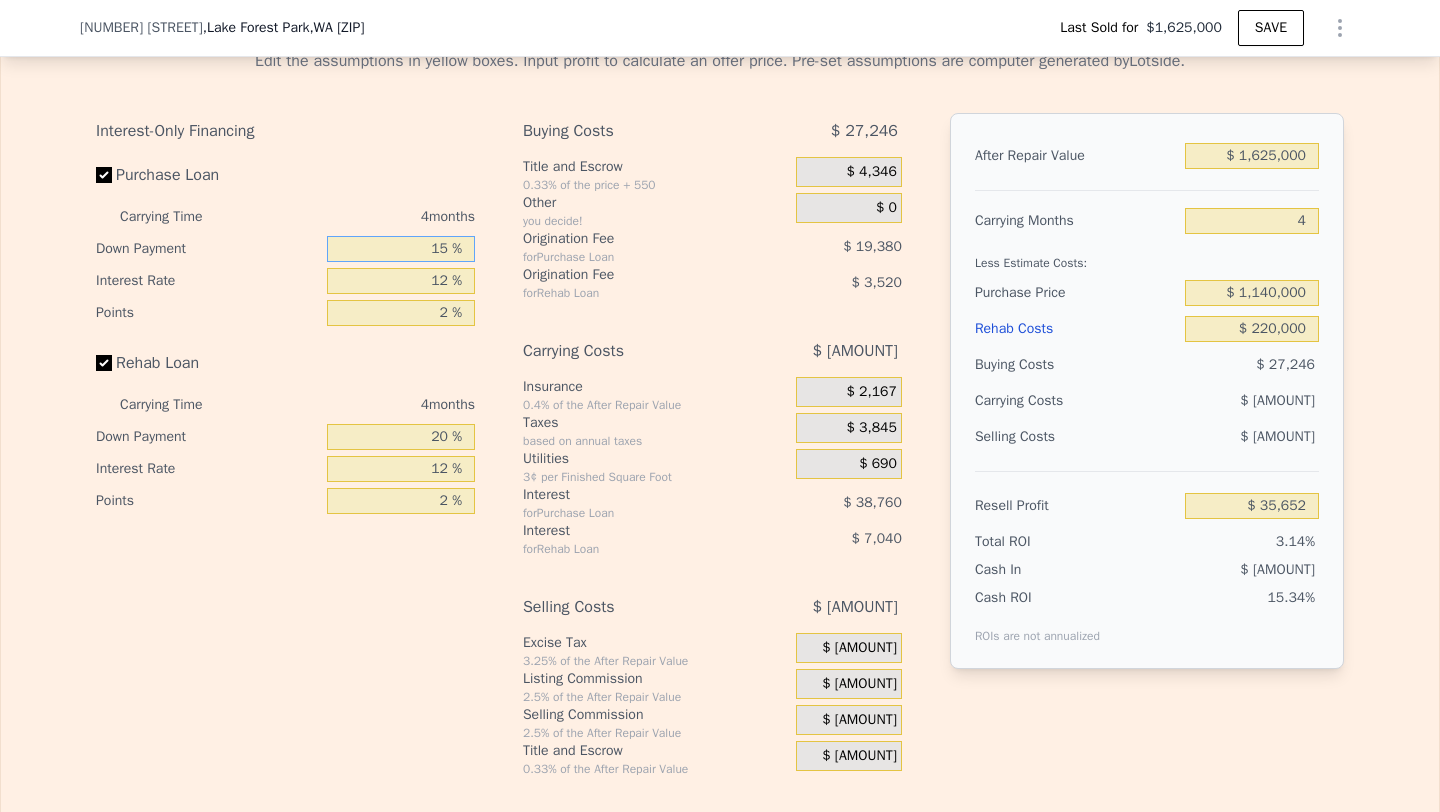 type on "$ [AMOUNT]" 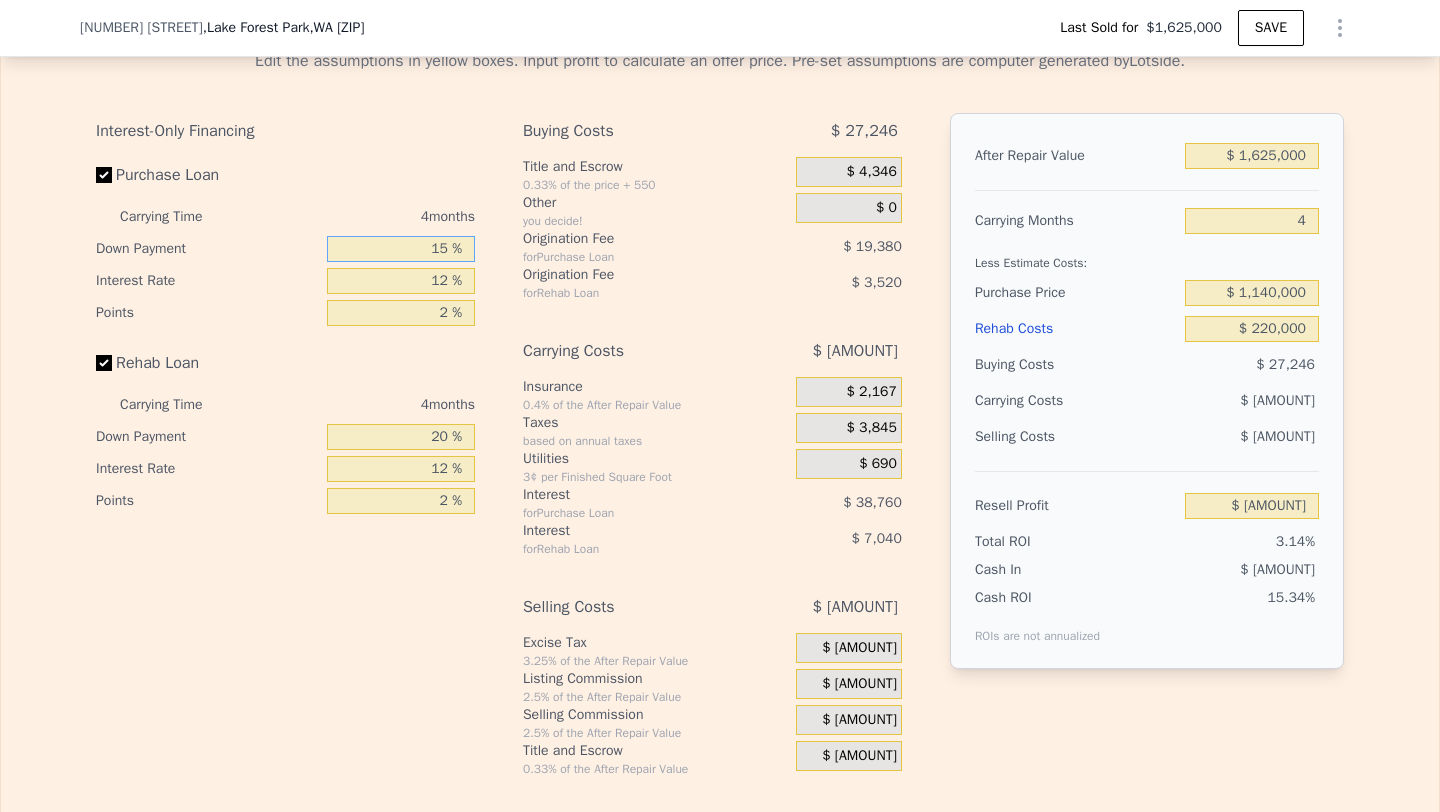 type on "15 %" 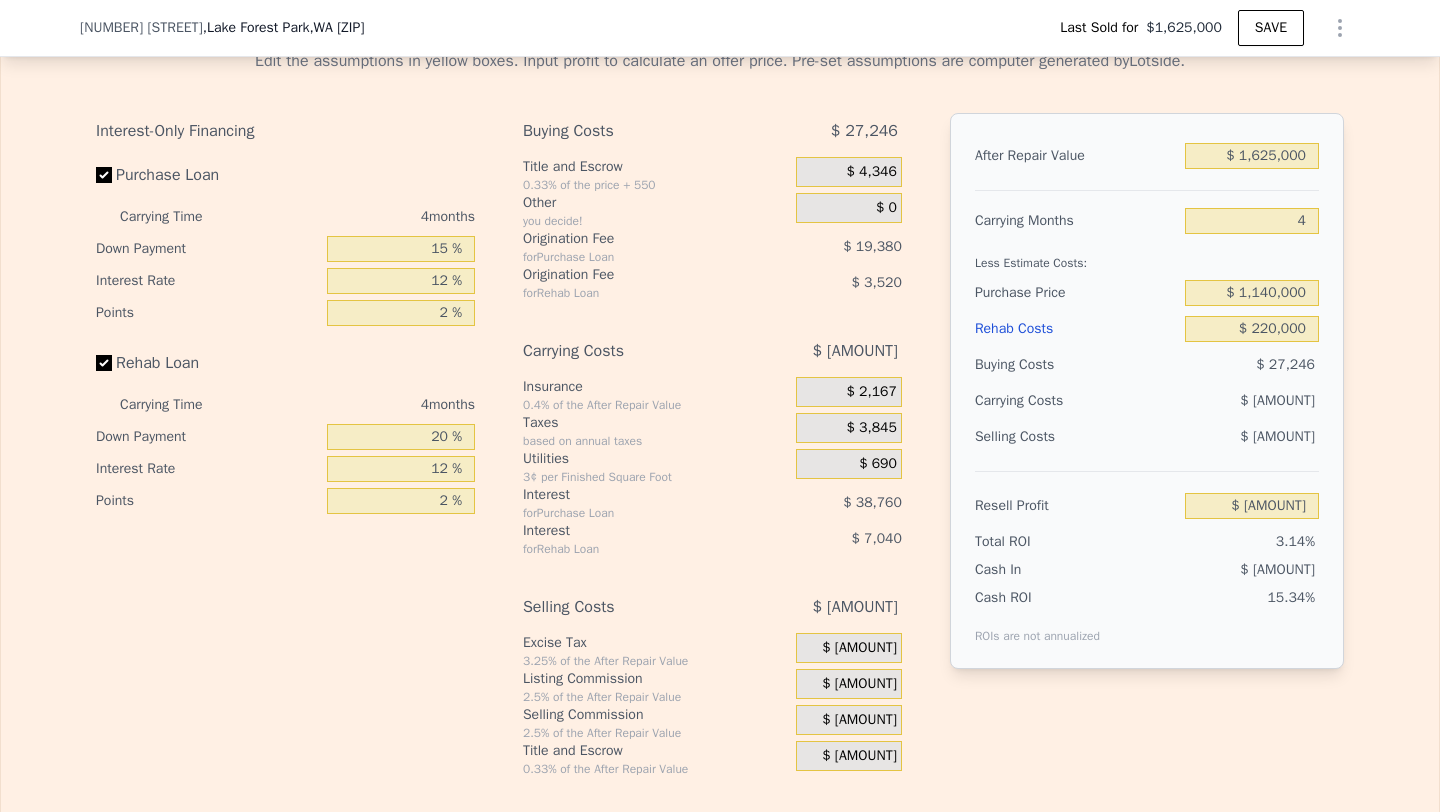 click on "Interest-Only Financing Purchase Loan Carrying Time 4 months Down Payment 15 % Interest Rate 12 % Points 2 % Rehab Loan Carrying Time 4 months Down Payment 20 % Interest Rate 12 % Points 2 %" at bounding box center (293, 445) 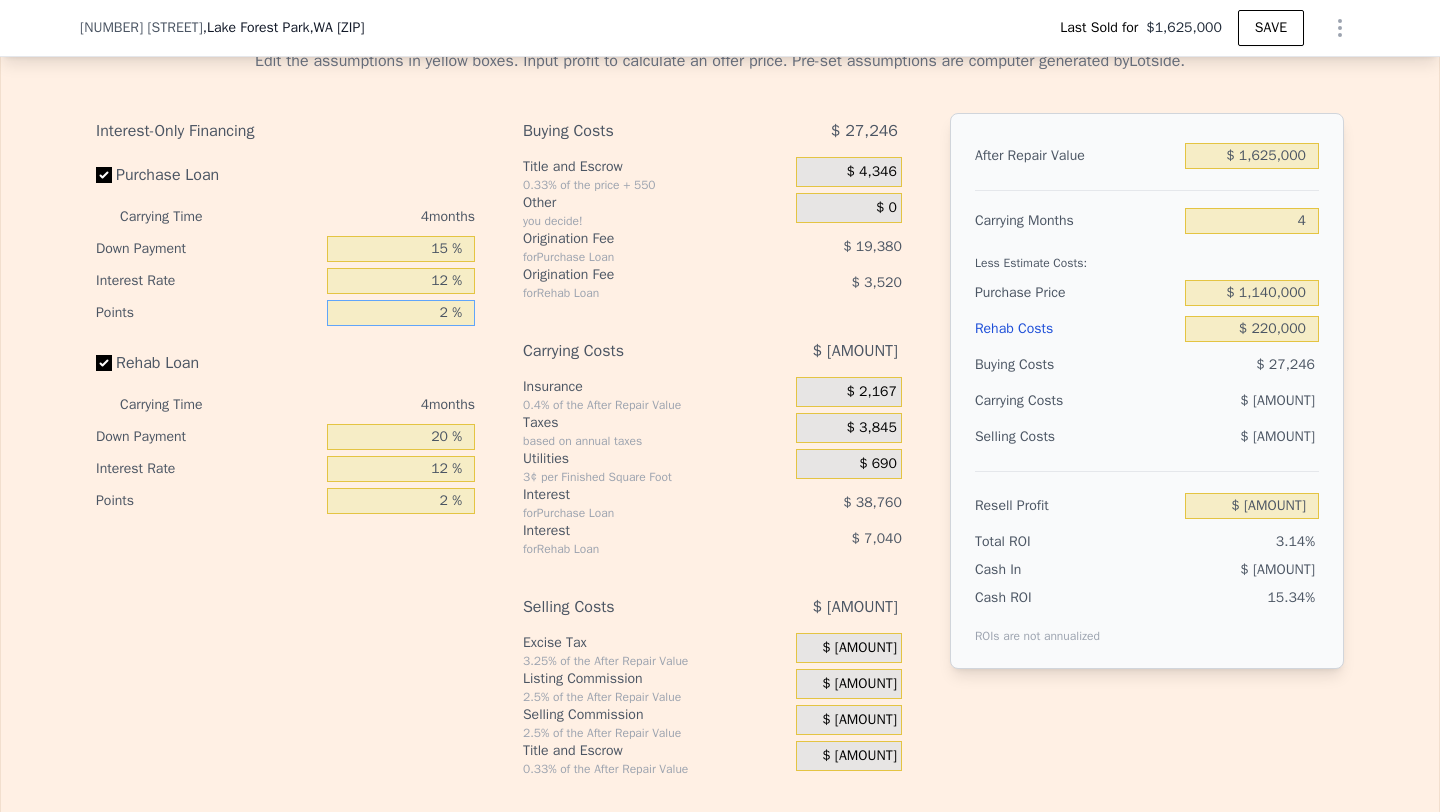 click on "2 %" at bounding box center [401, 313] 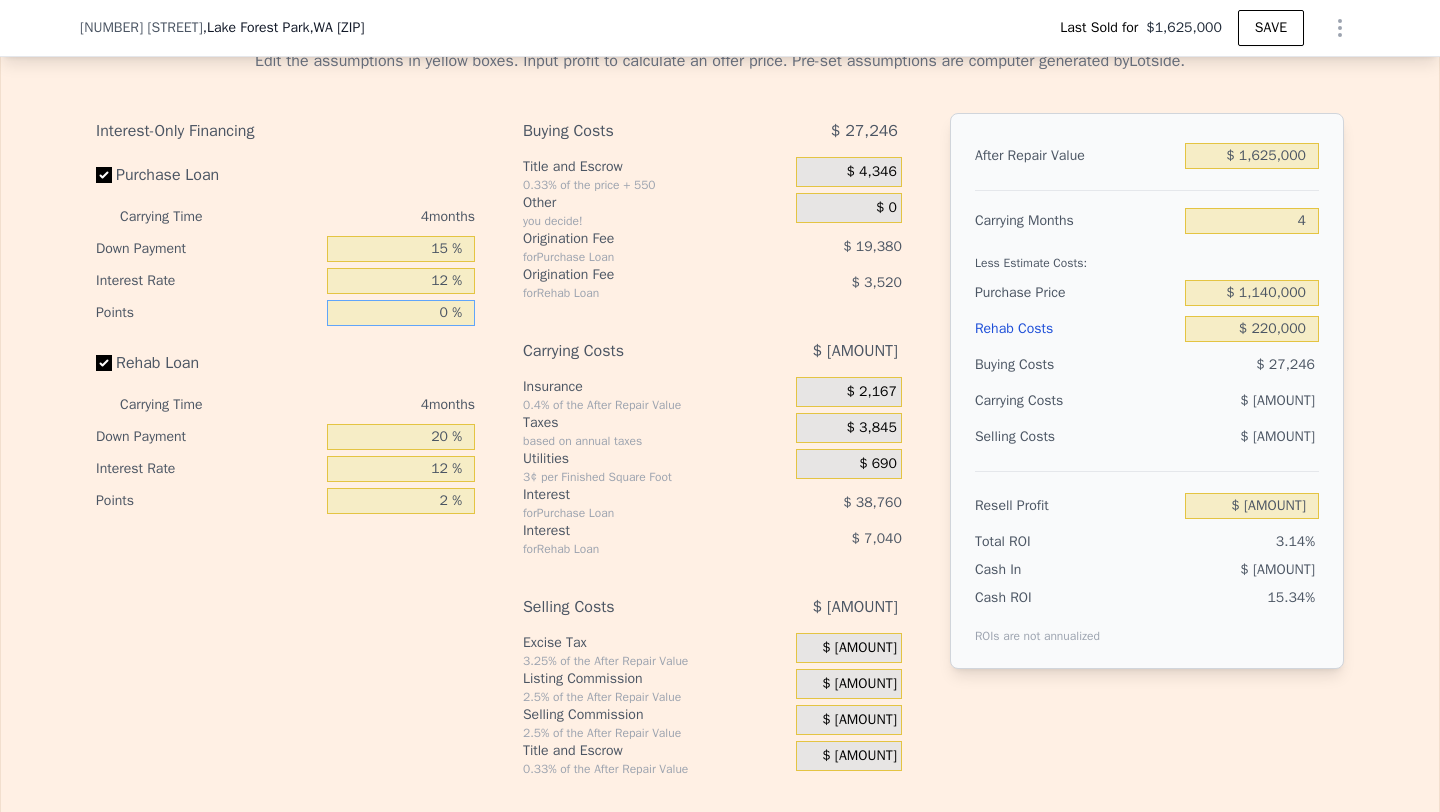 type on "$ 64,608" 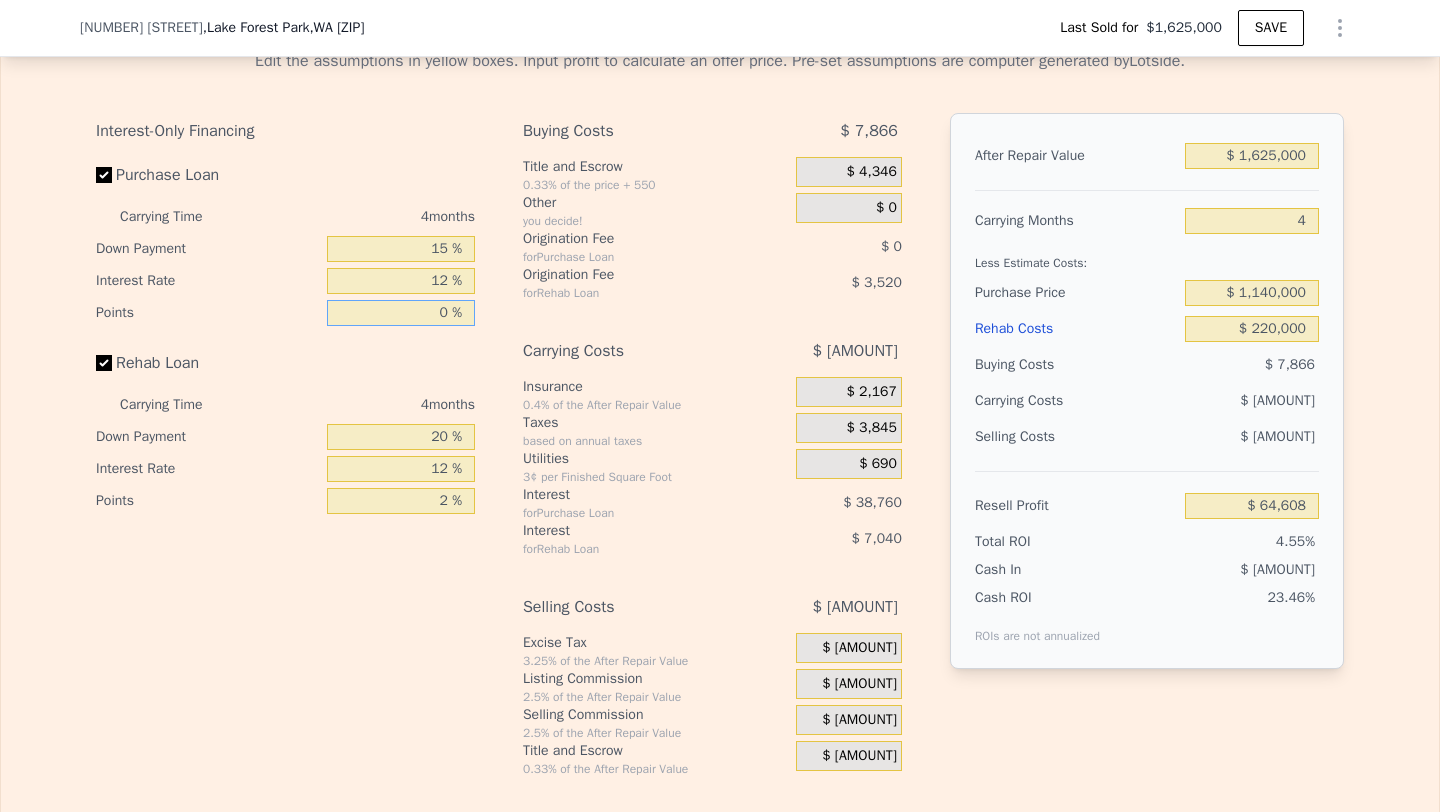 type on "0 %" 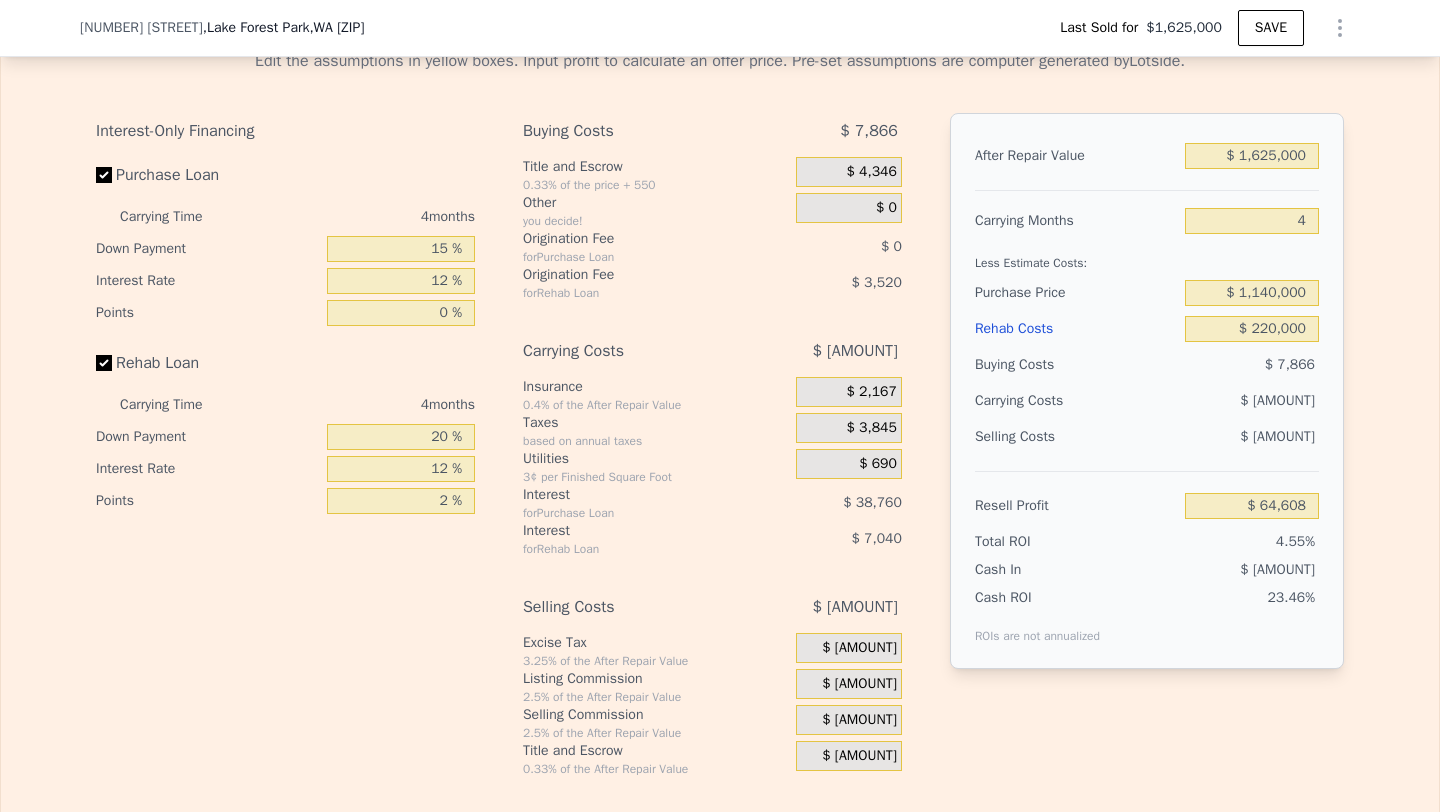 click on "Interest-Only Financing Purchase Loan Carrying Time 4 months Down Payment 15 % Interest Rate 12 % Points 0 % Rehab Loan Carrying Time 4 months Down Payment 20 % Interest Rate 12 % Points 2 %" at bounding box center [293, 445] 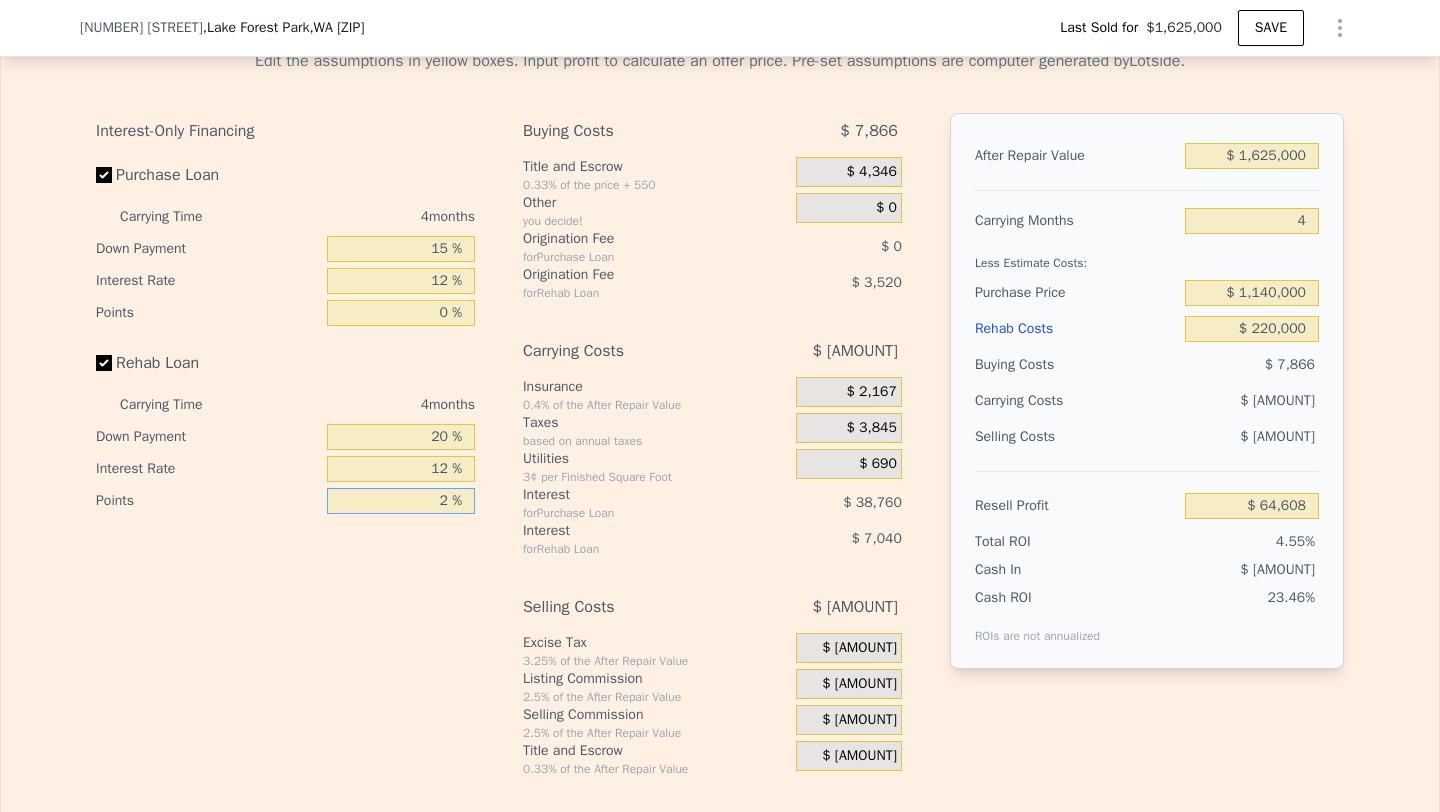 click on "2 %" at bounding box center [401, 501] 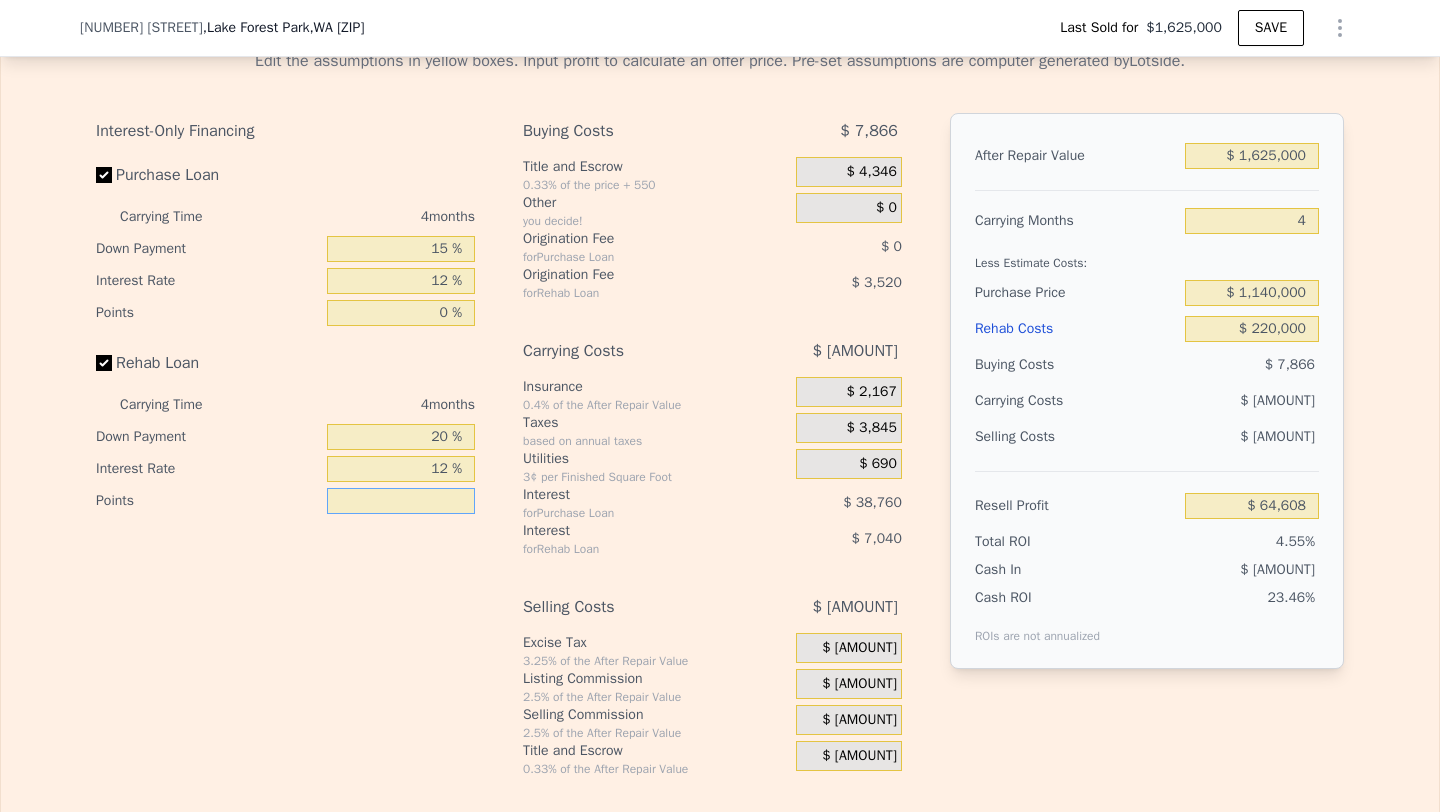 type on "0 %" 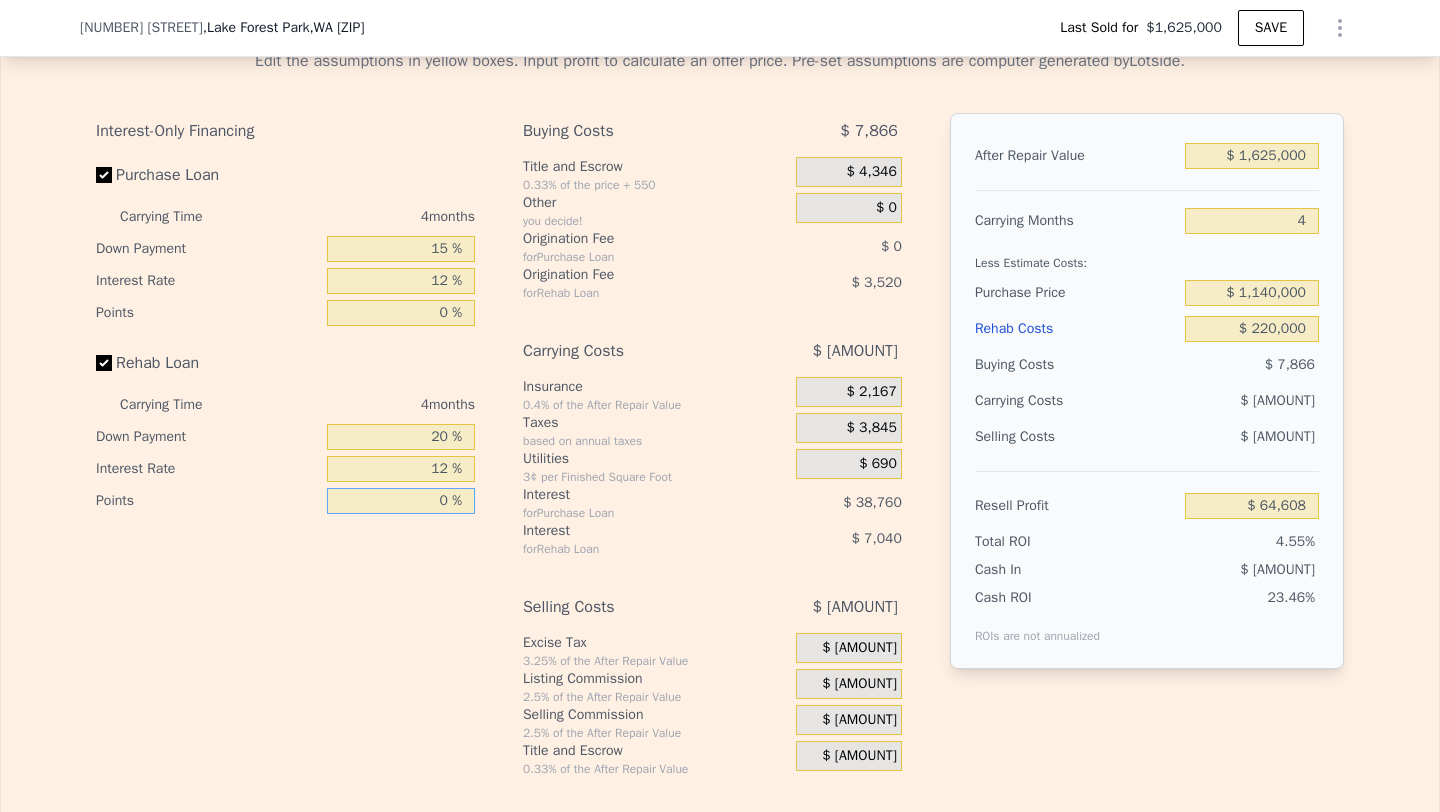 type on "$ [AMOUNT]" 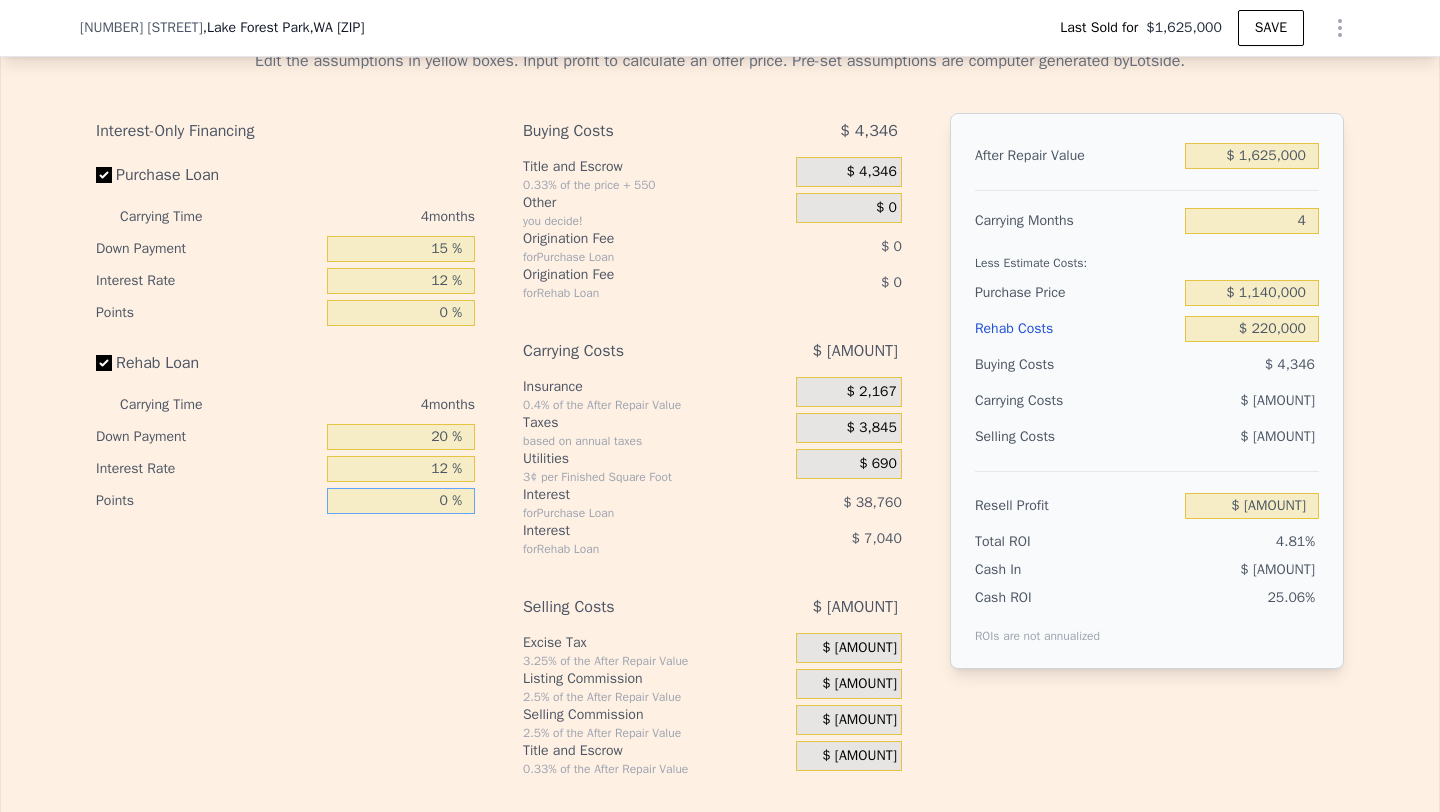 type on "0 %" 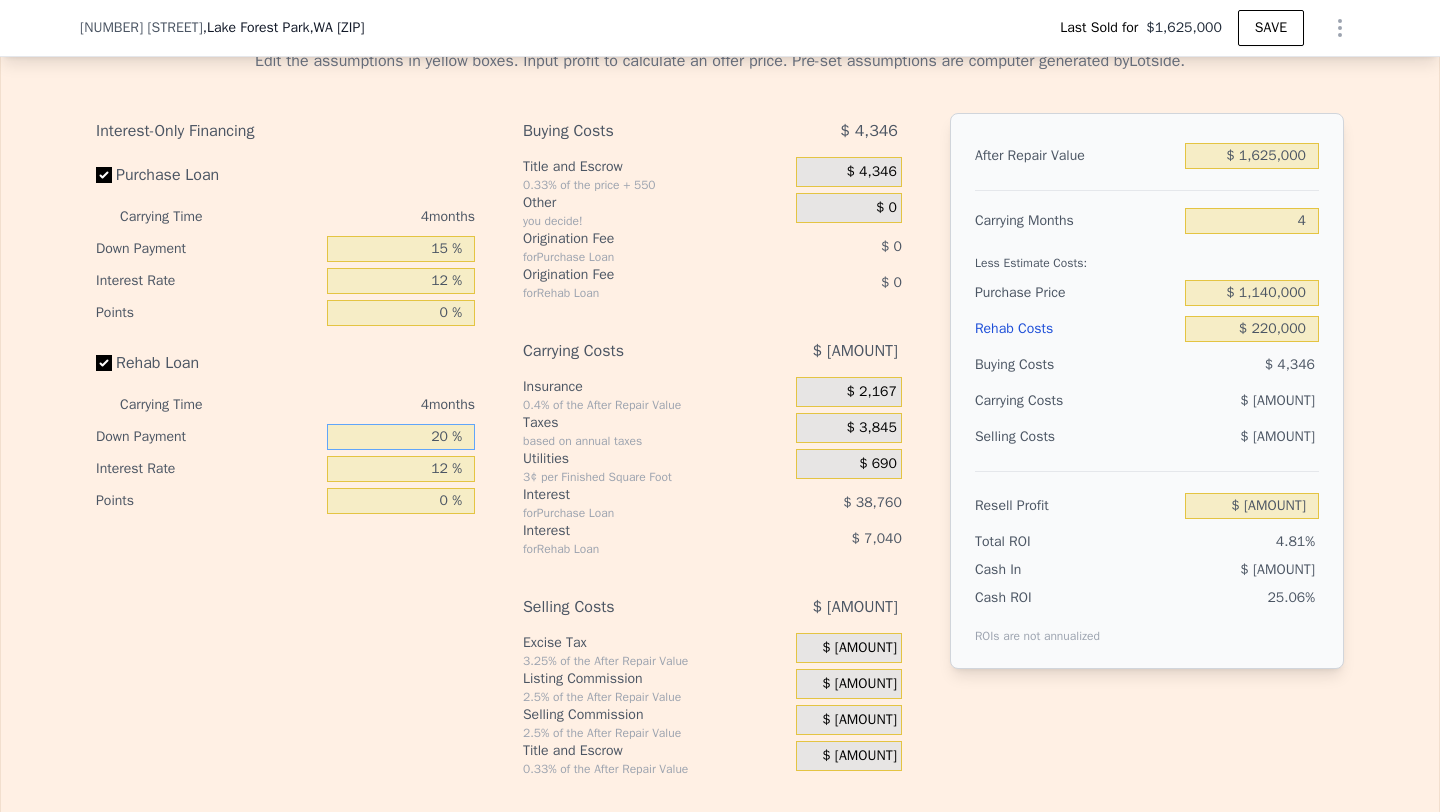 click on "20 %" at bounding box center [401, 437] 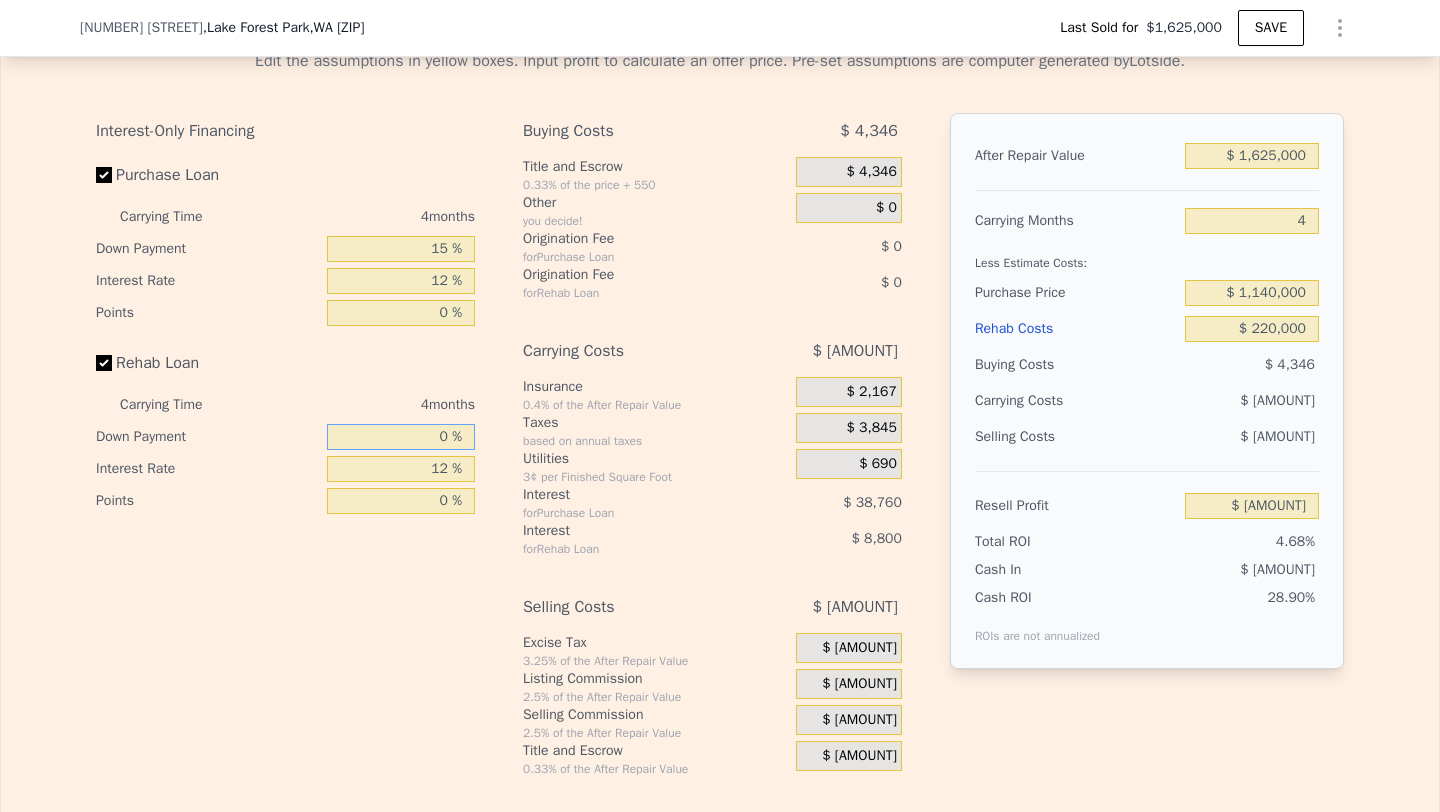 type on "$ [AMOUNT]" 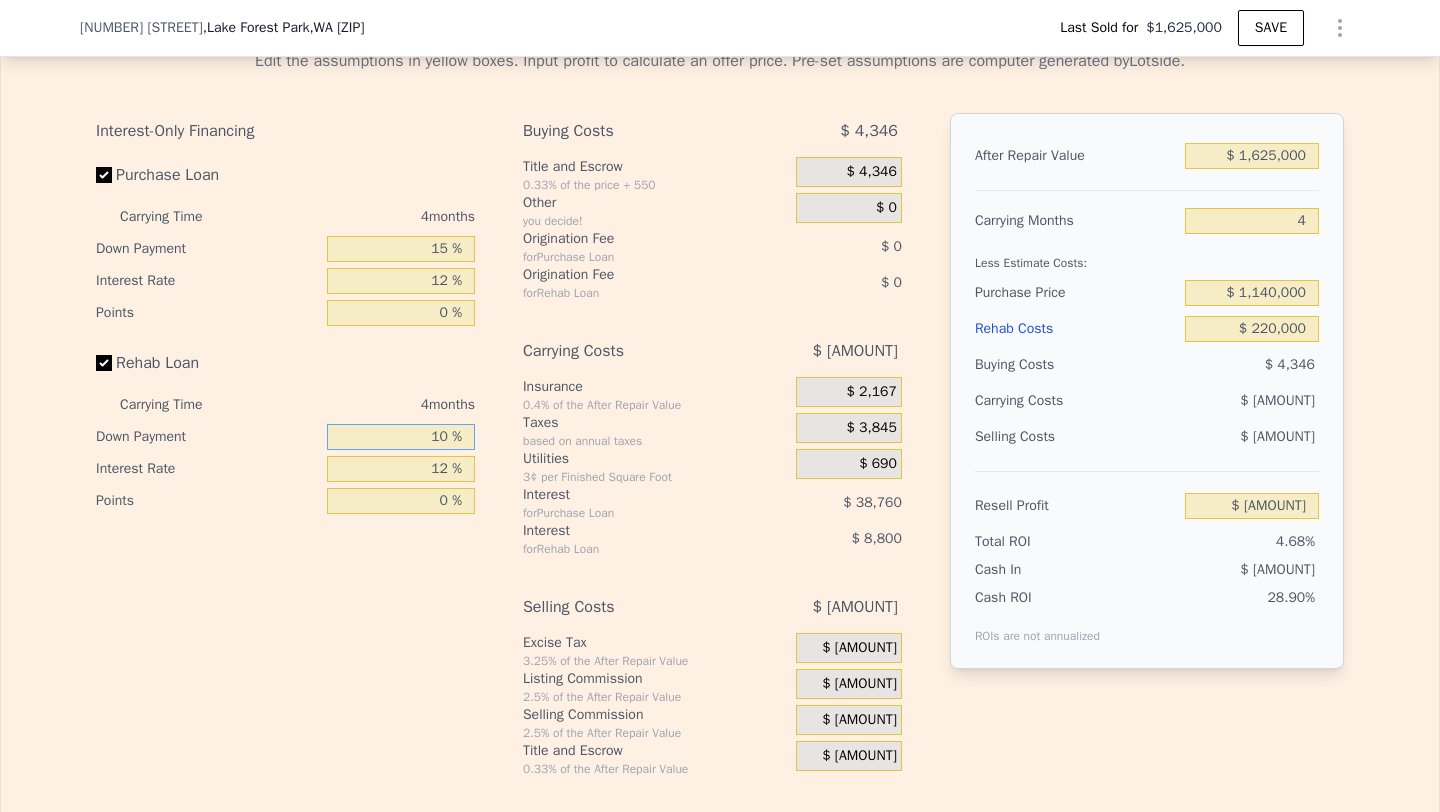 type on "$ [AMOUNT]" 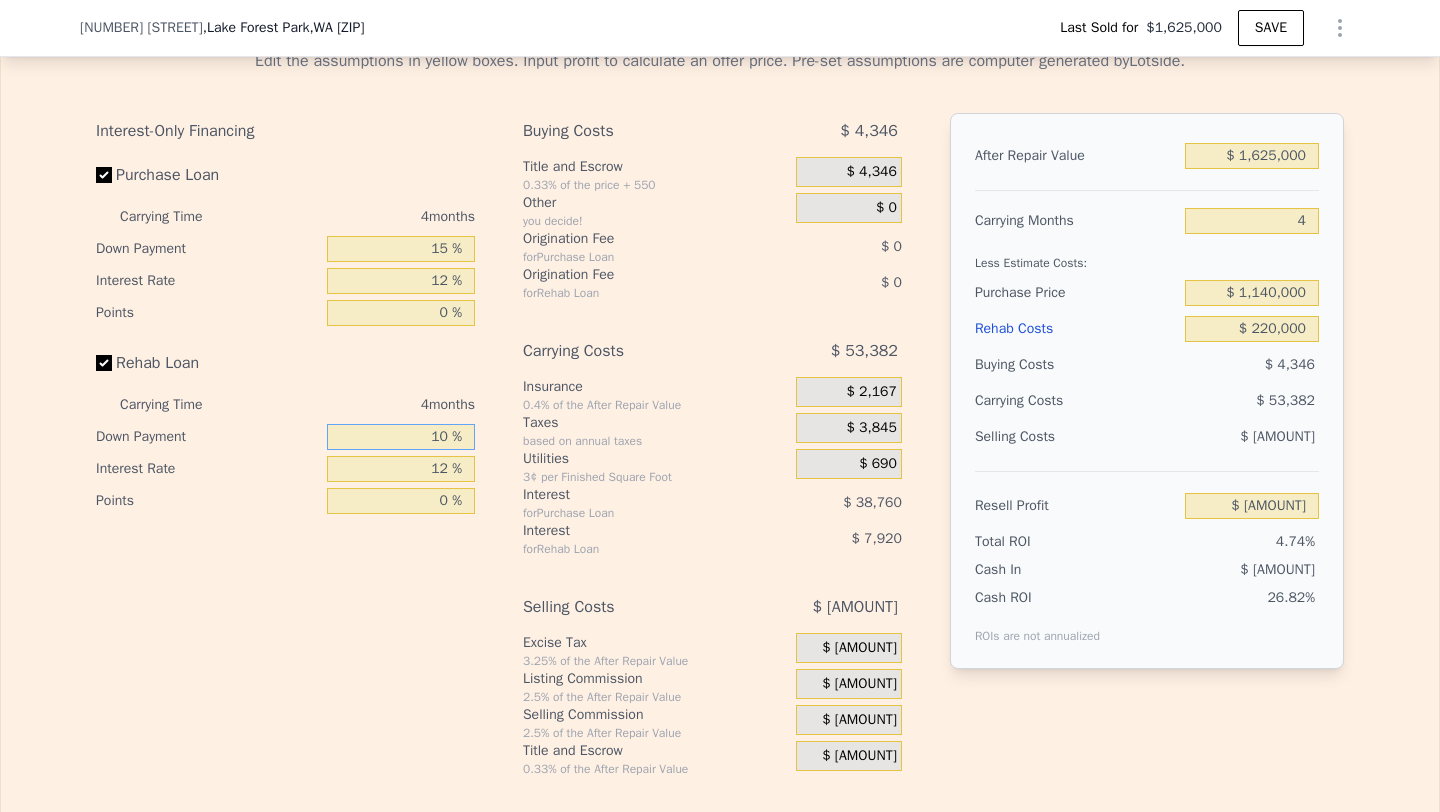 type on "10 %" 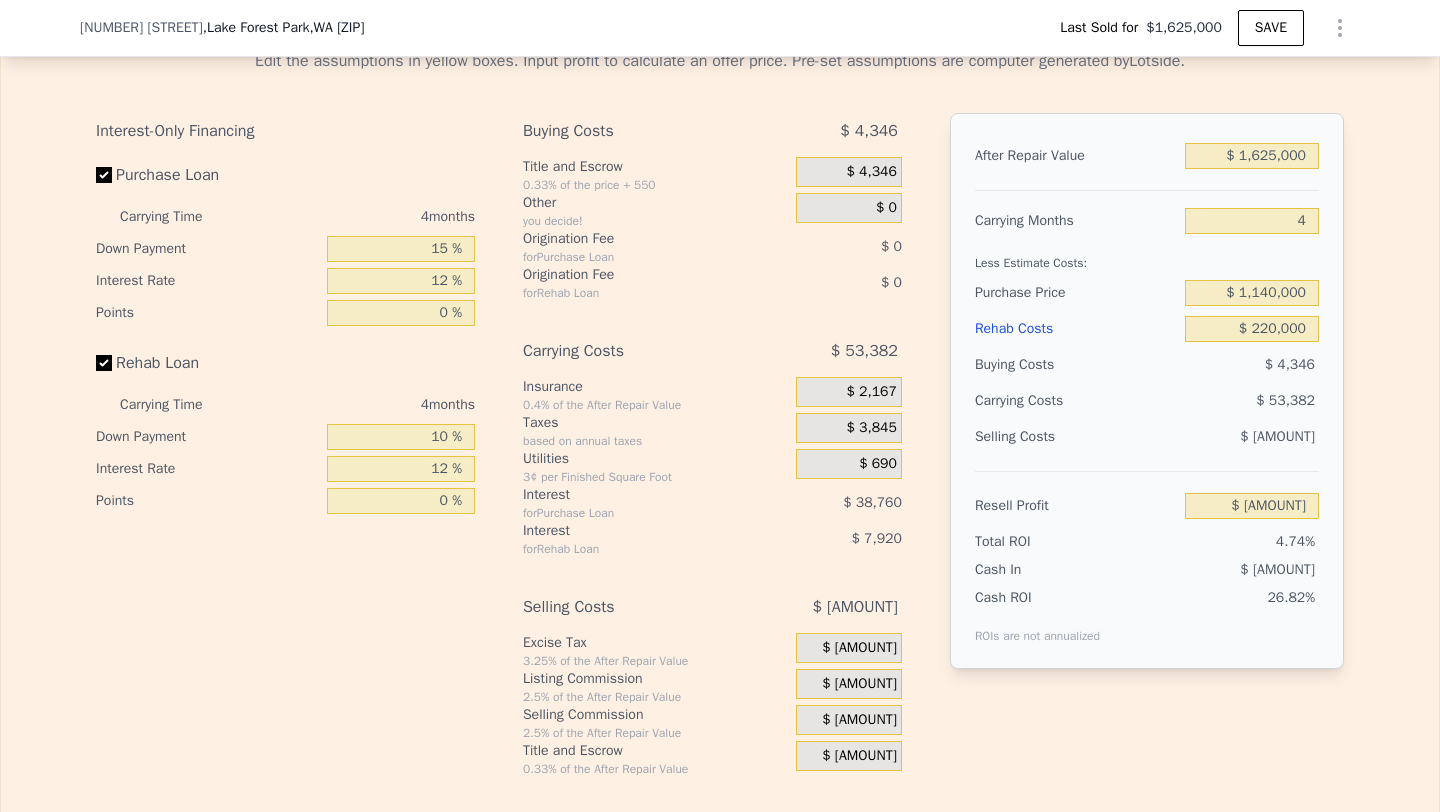 click on "Excise Tax" at bounding box center [655, 643] 